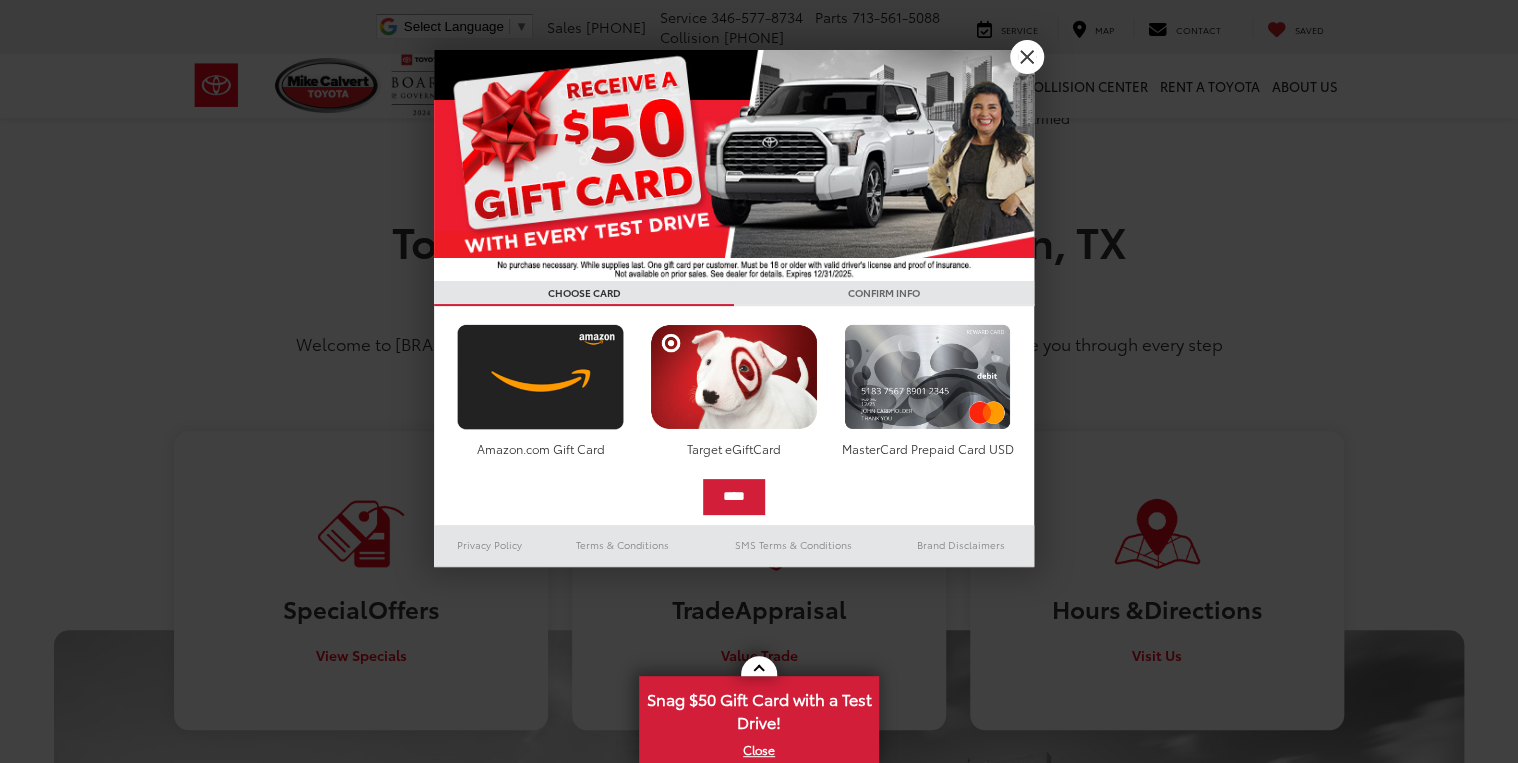 scroll, scrollTop: 720, scrollLeft: 0, axis: vertical 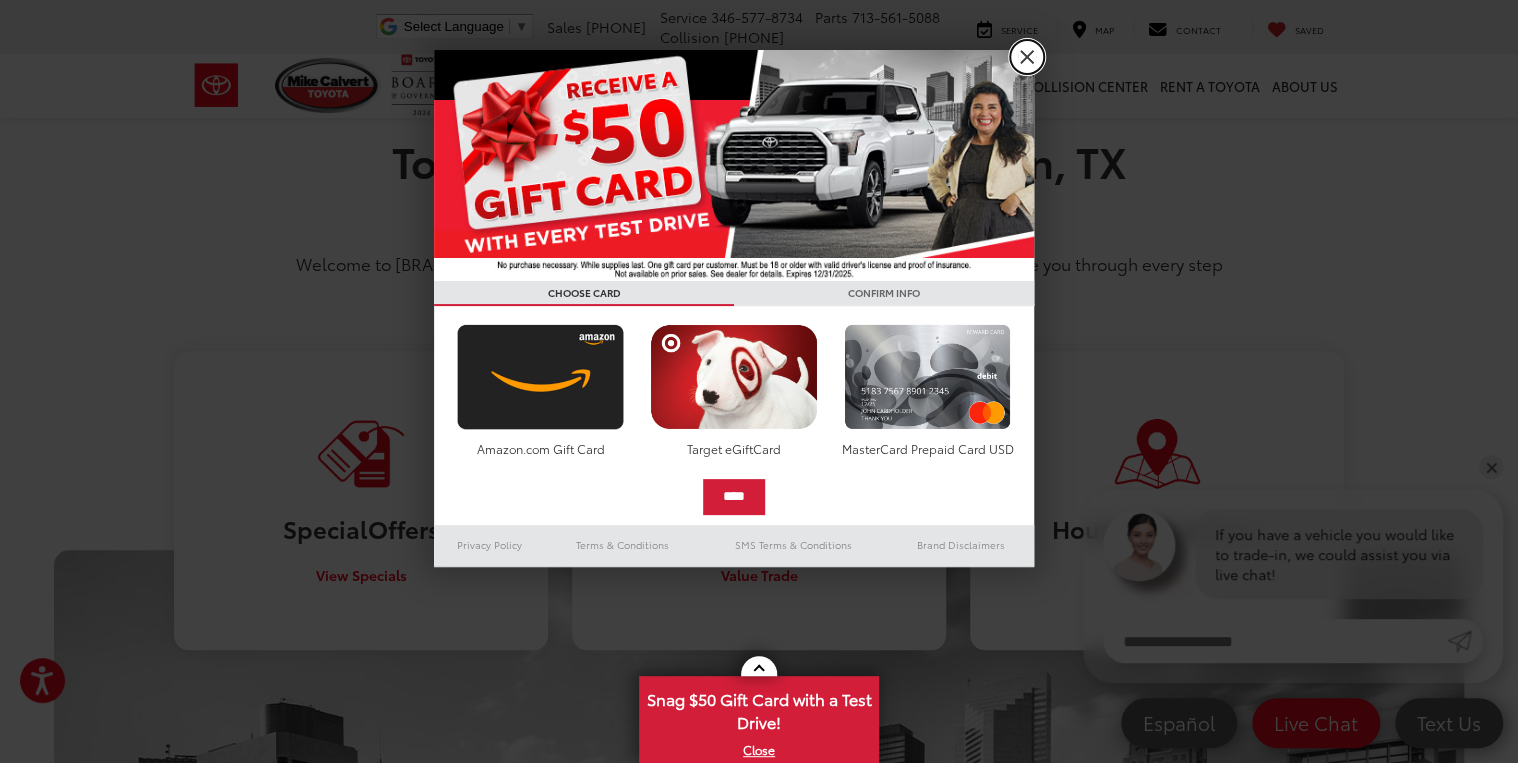 drag, startPoint x: 1016, startPoint y: 60, endPoint x: 1007, endPoint y: 70, distance: 13.453624 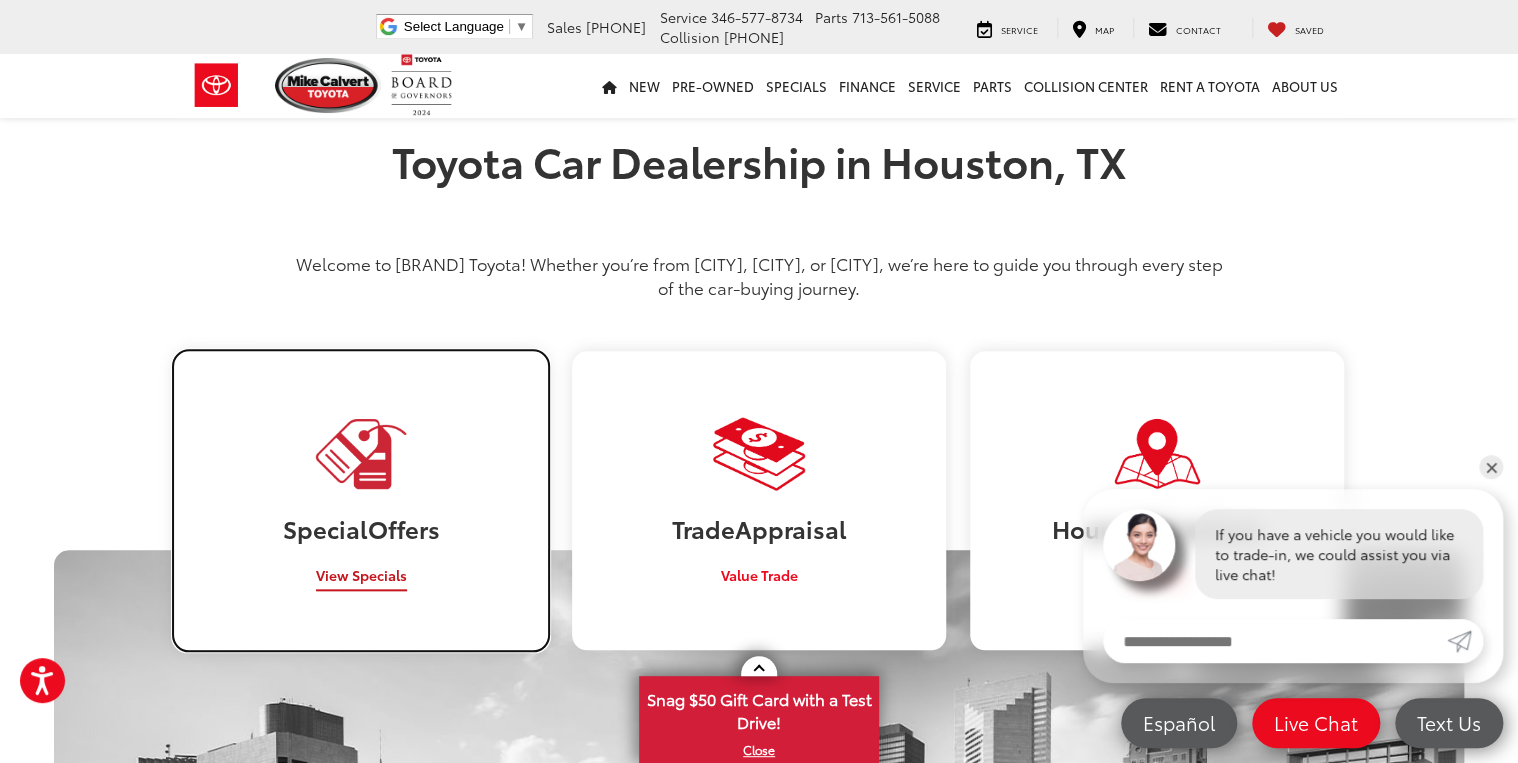 click on "Special
Offers
View Specials" at bounding box center (361, 500) 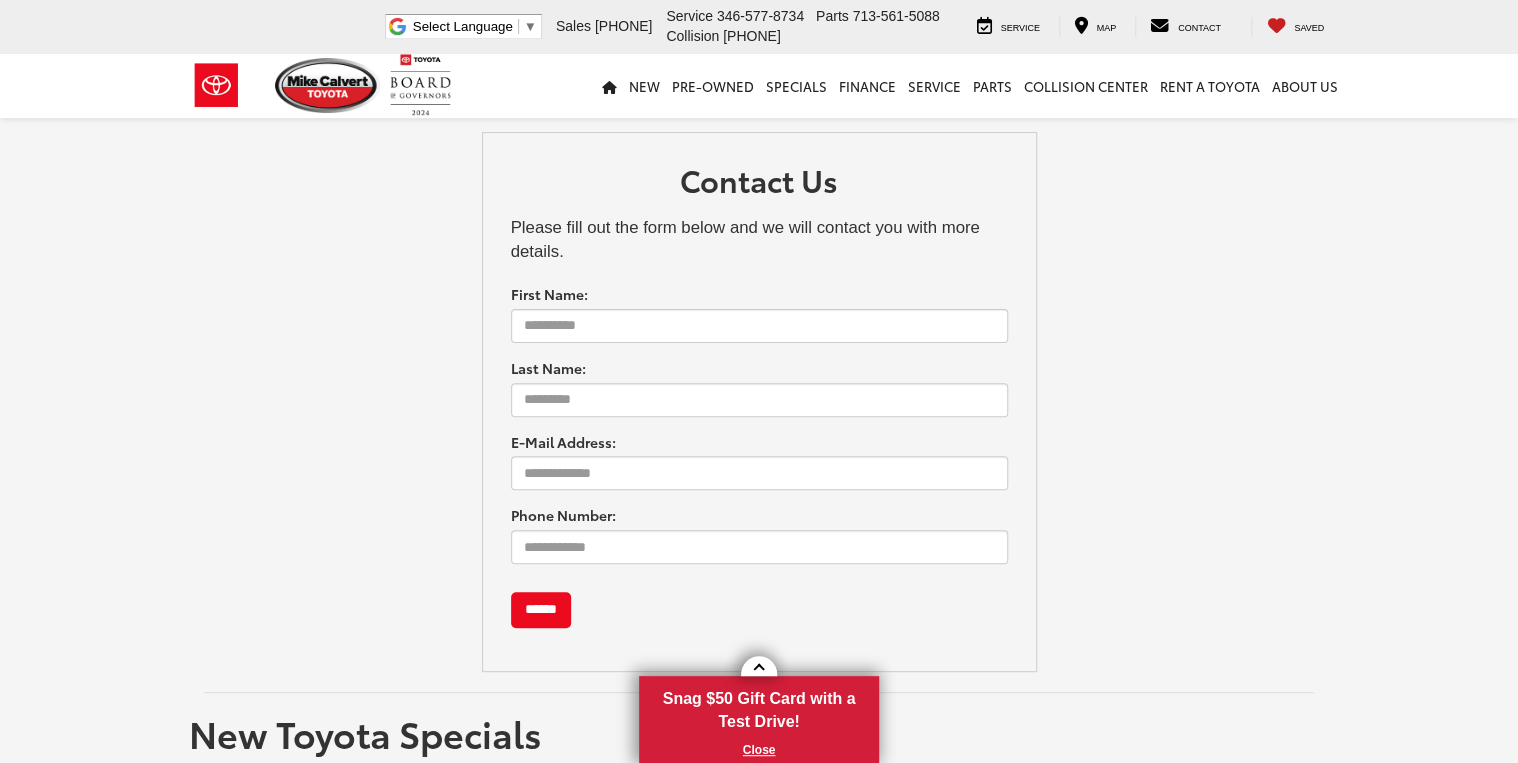 scroll, scrollTop: 667, scrollLeft: 0, axis: vertical 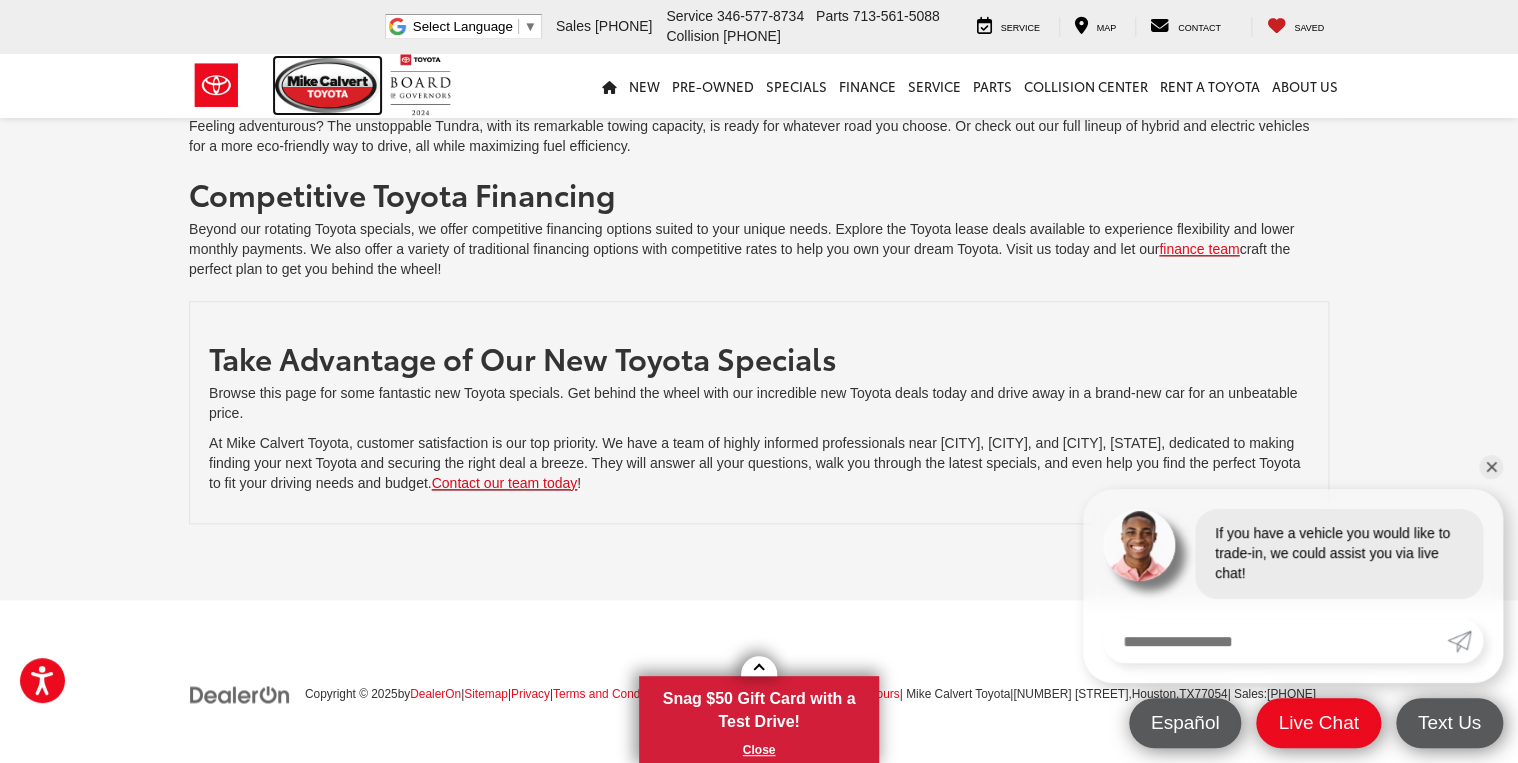click at bounding box center (328, 85) 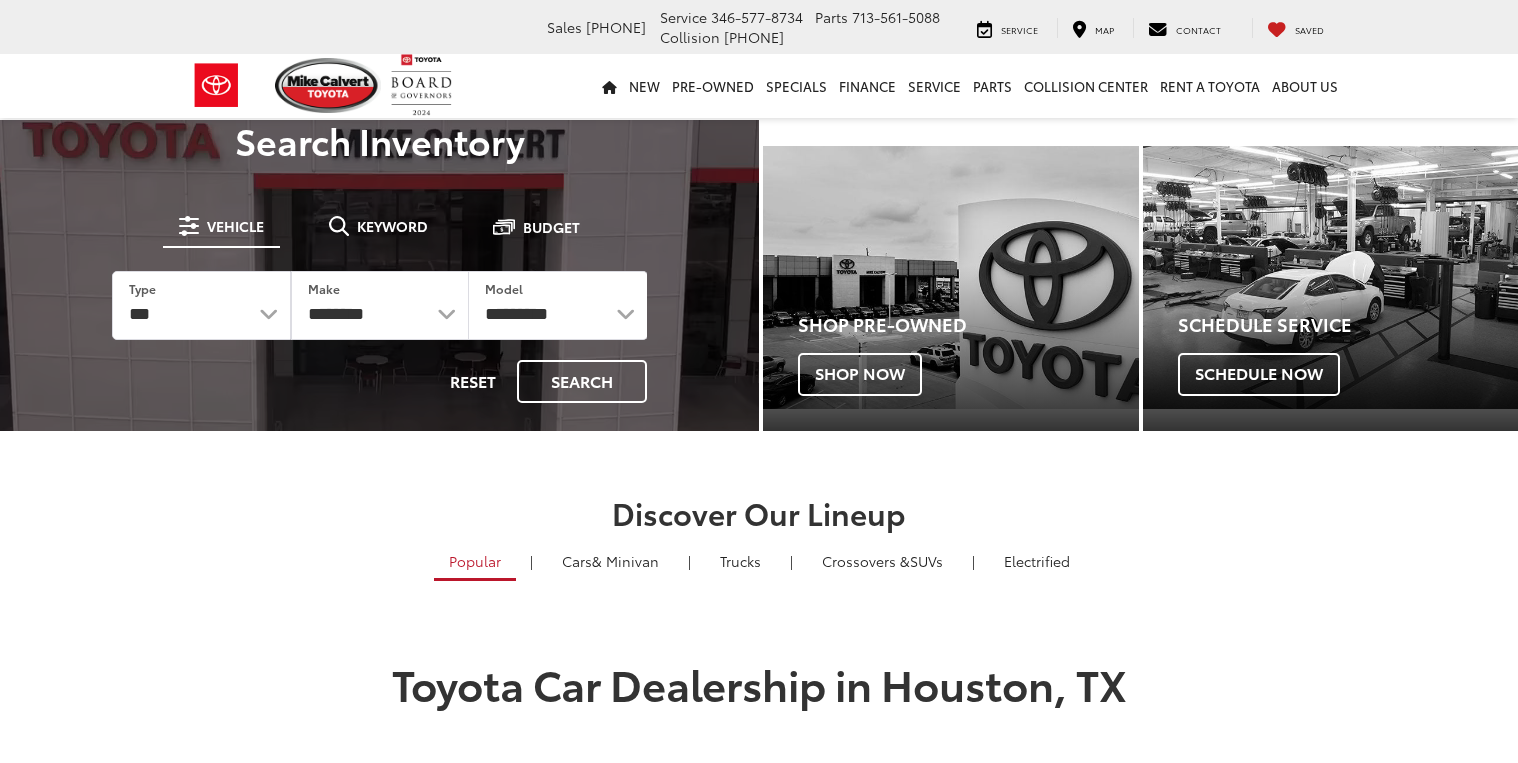 scroll, scrollTop: 0, scrollLeft: 0, axis: both 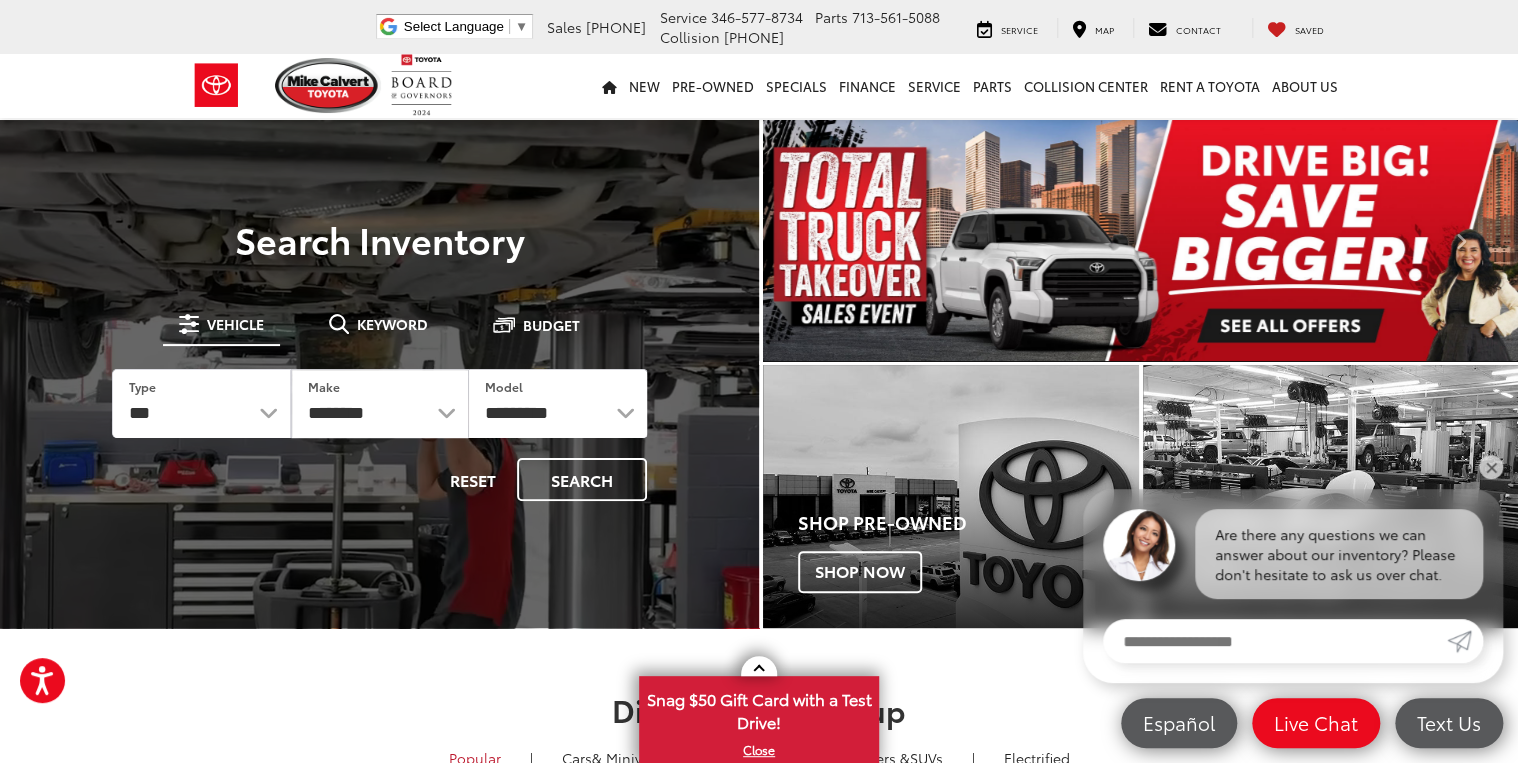 click at bounding box center (1140, 240) 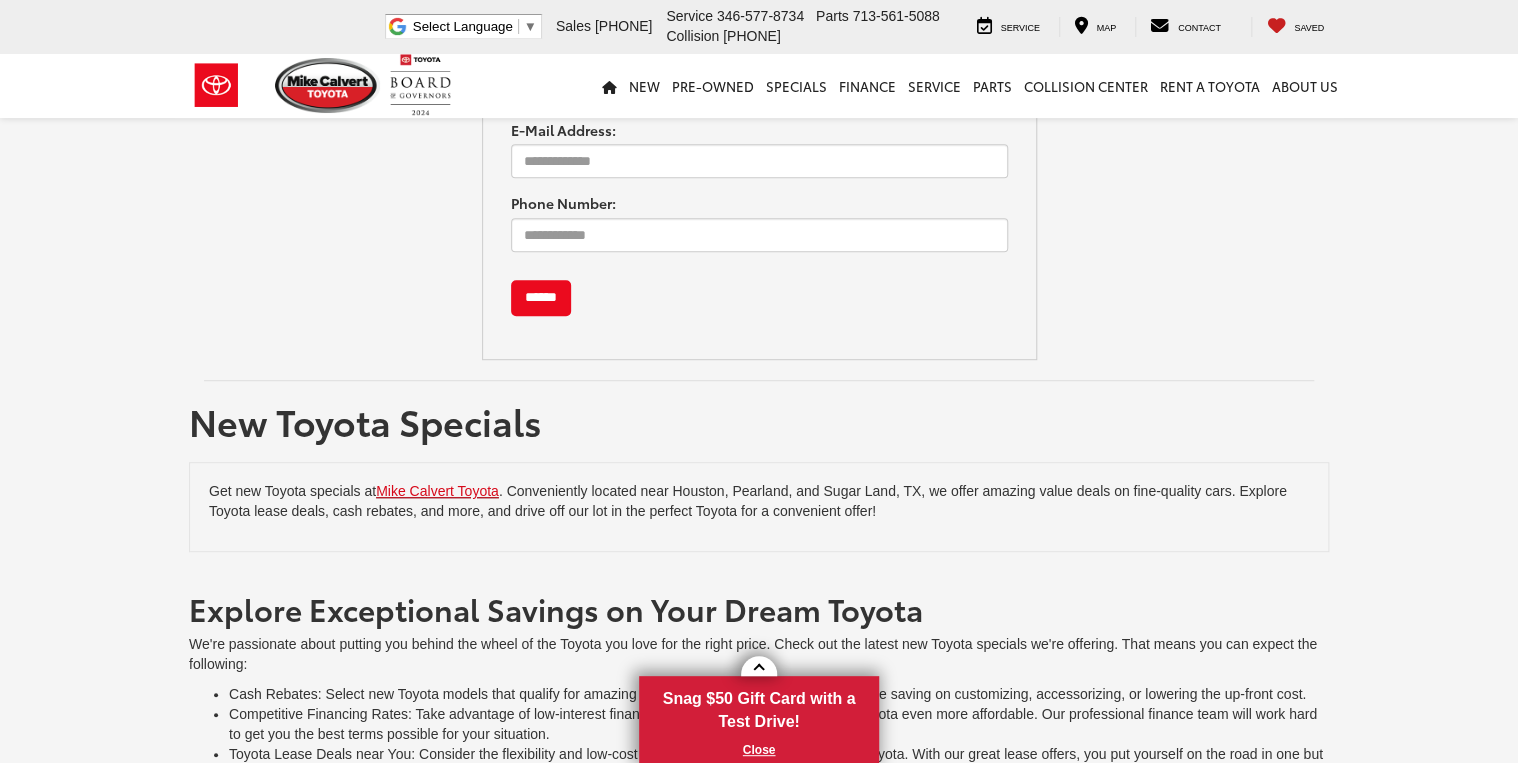 scroll, scrollTop: 0, scrollLeft: 0, axis: both 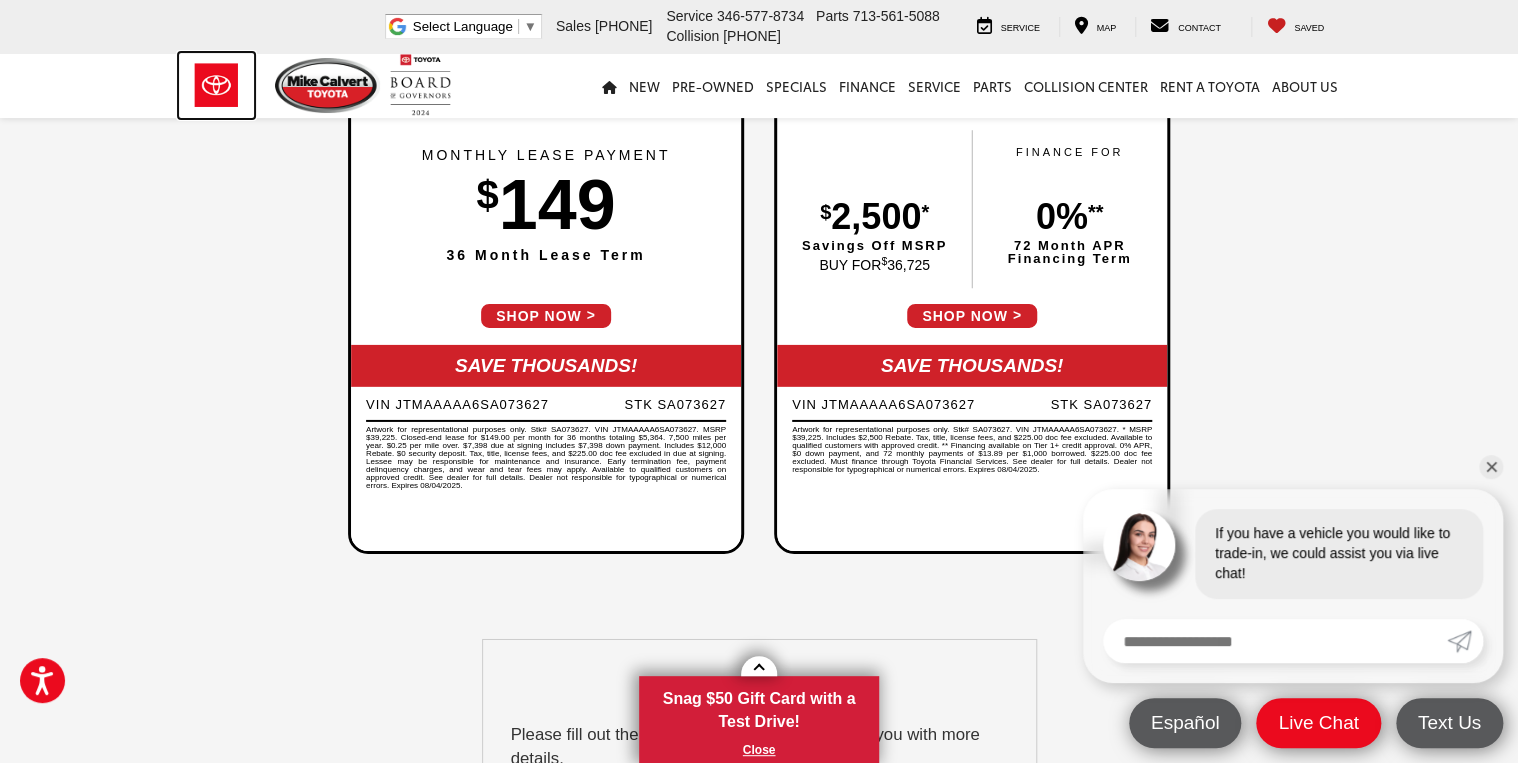 click at bounding box center [216, 85] 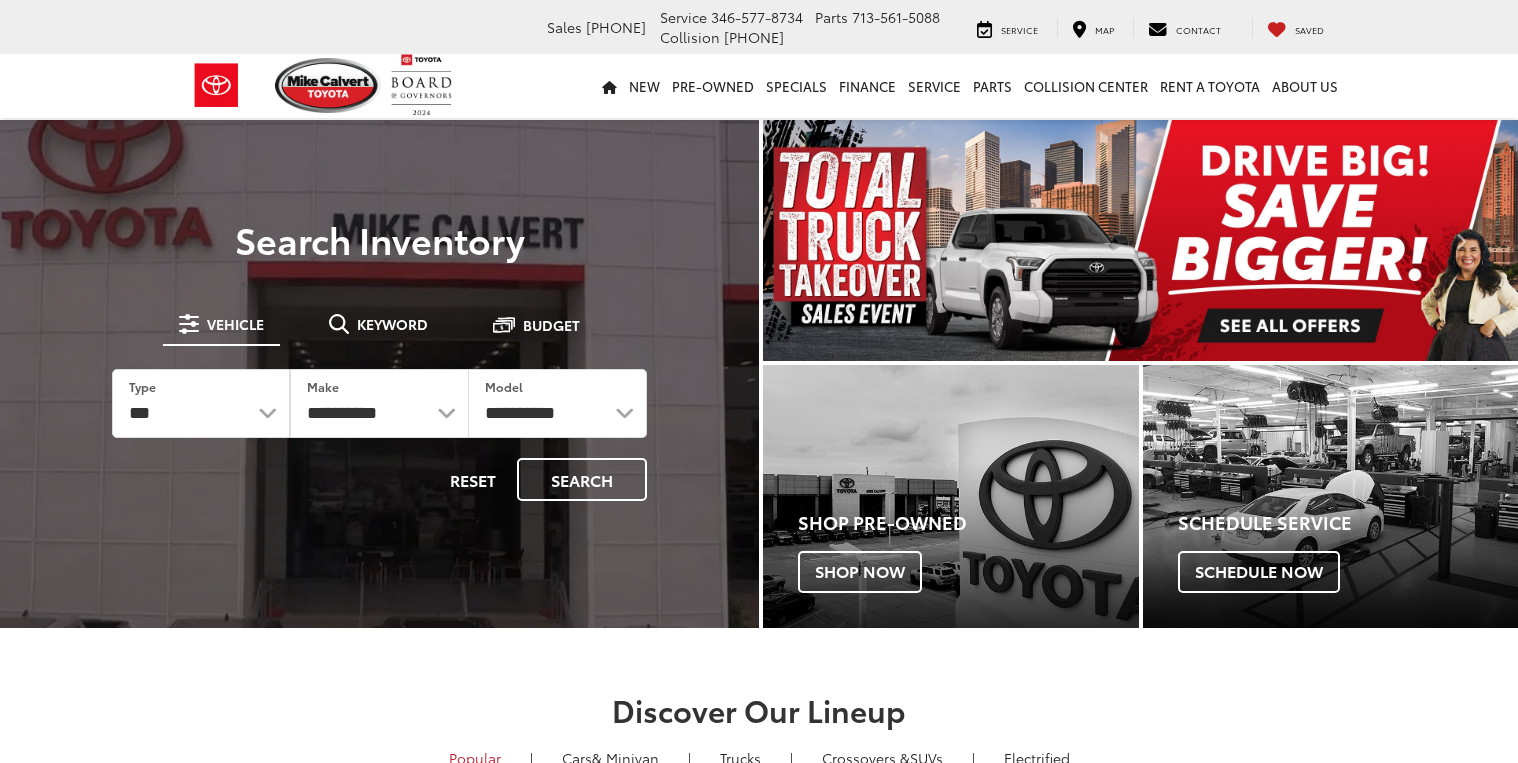 scroll, scrollTop: 0, scrollLeft: 0, axis: both 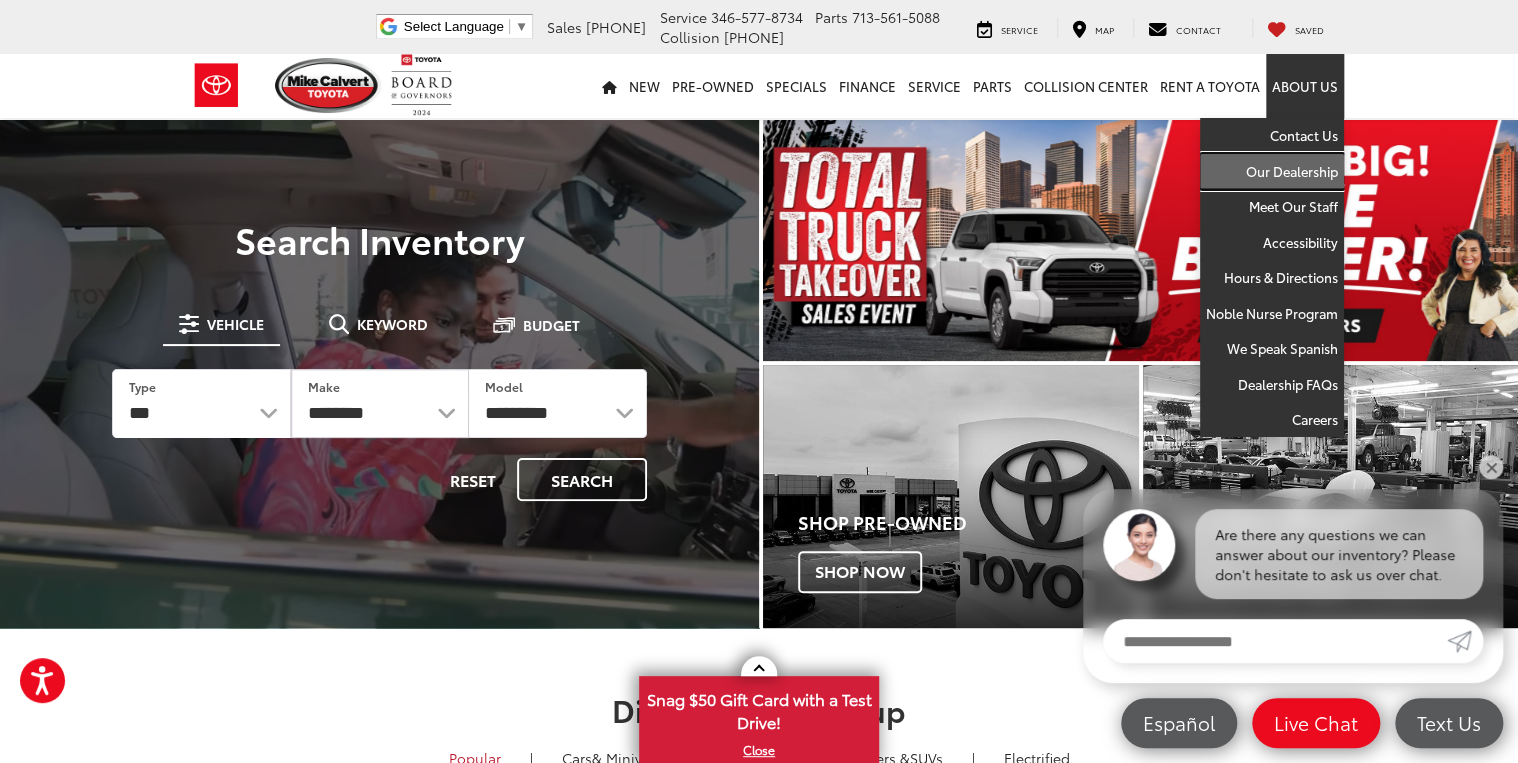 click on "Our Dealership" at bounding box center (1272, 172) 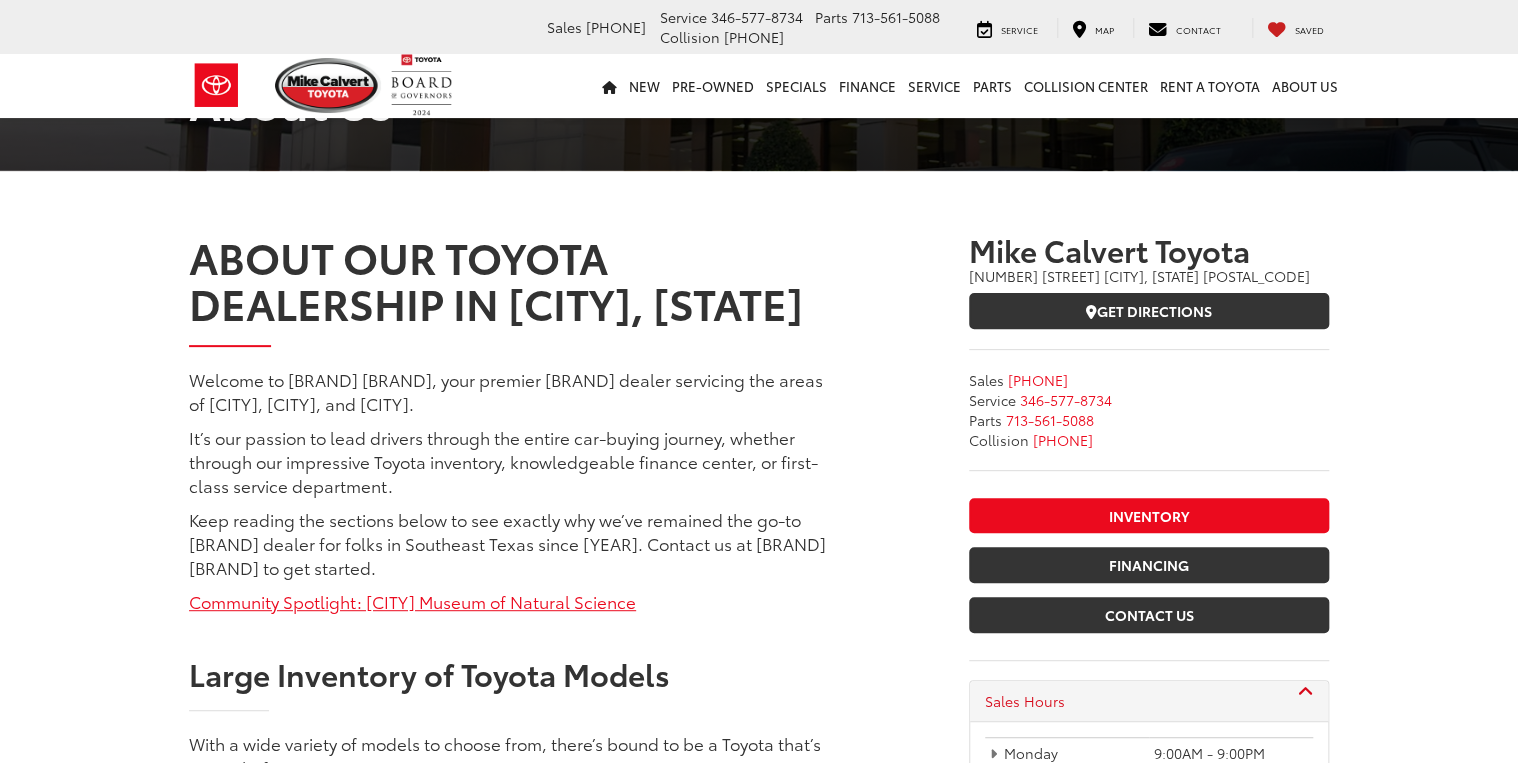 scroll, scrollTop: 160, scrollLeft: 0, axis: vertical 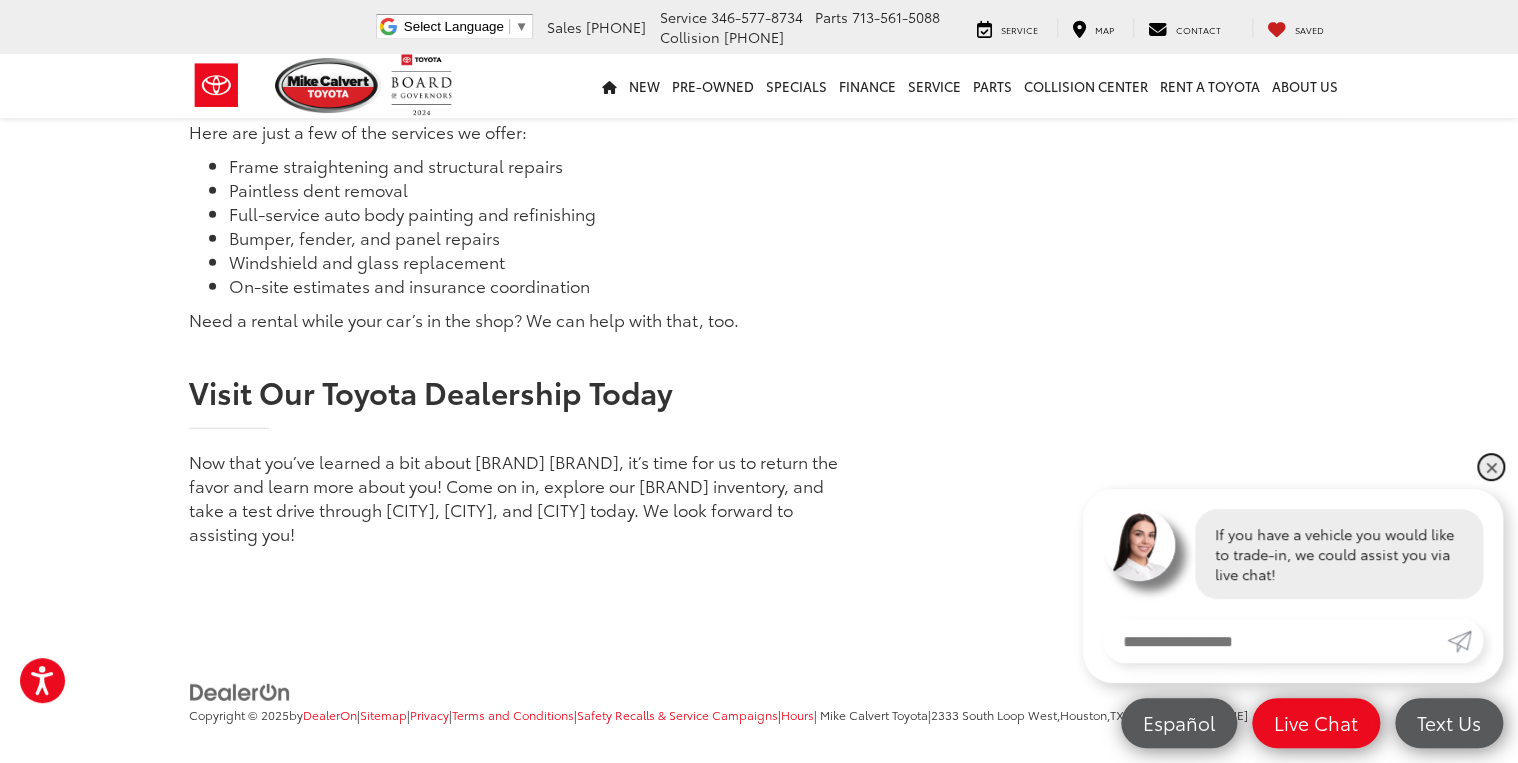 click on "✕" at bounding box center (1491, 467) 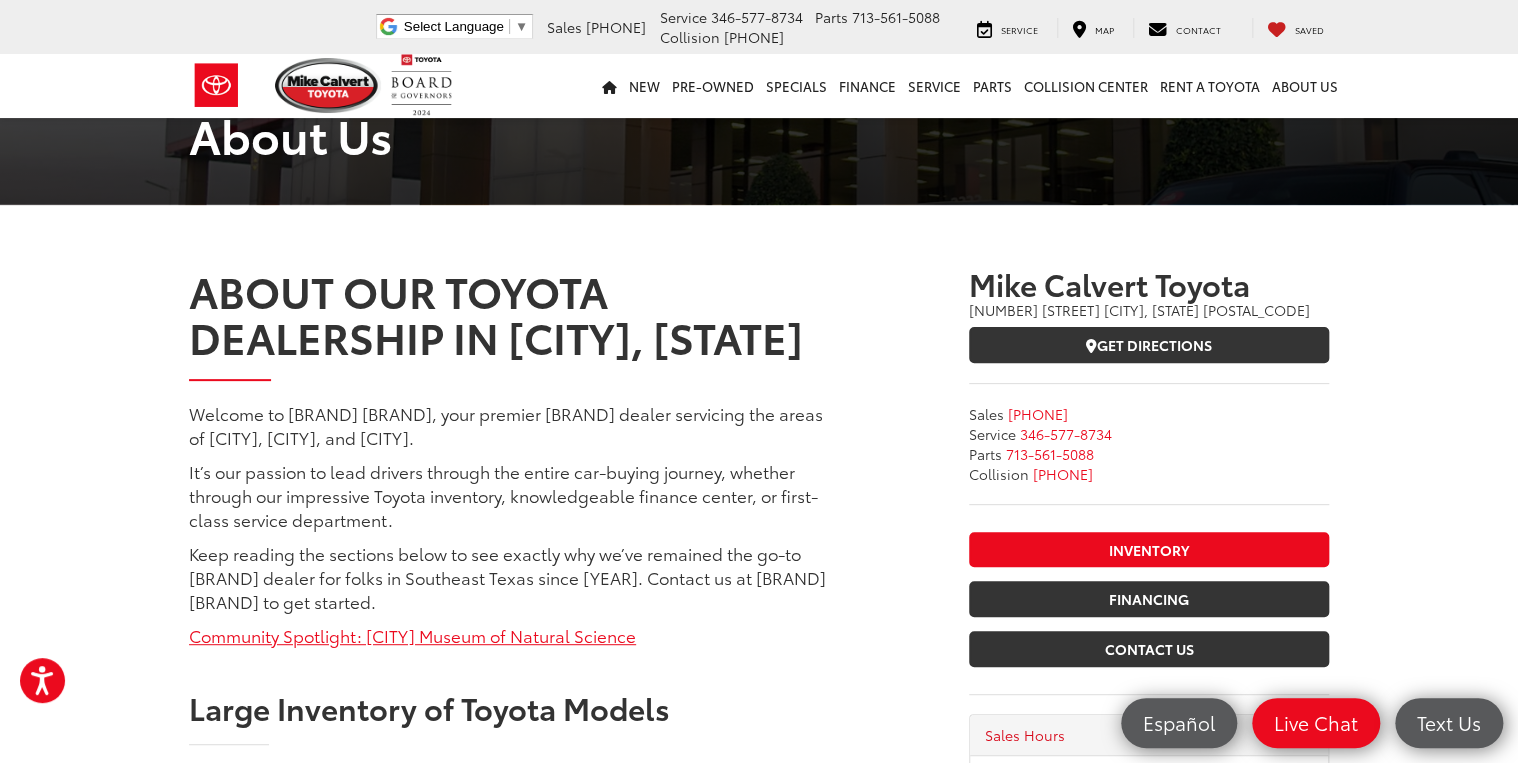 scroll, scrollTop: 0, scrollLeft: 0, axis: both 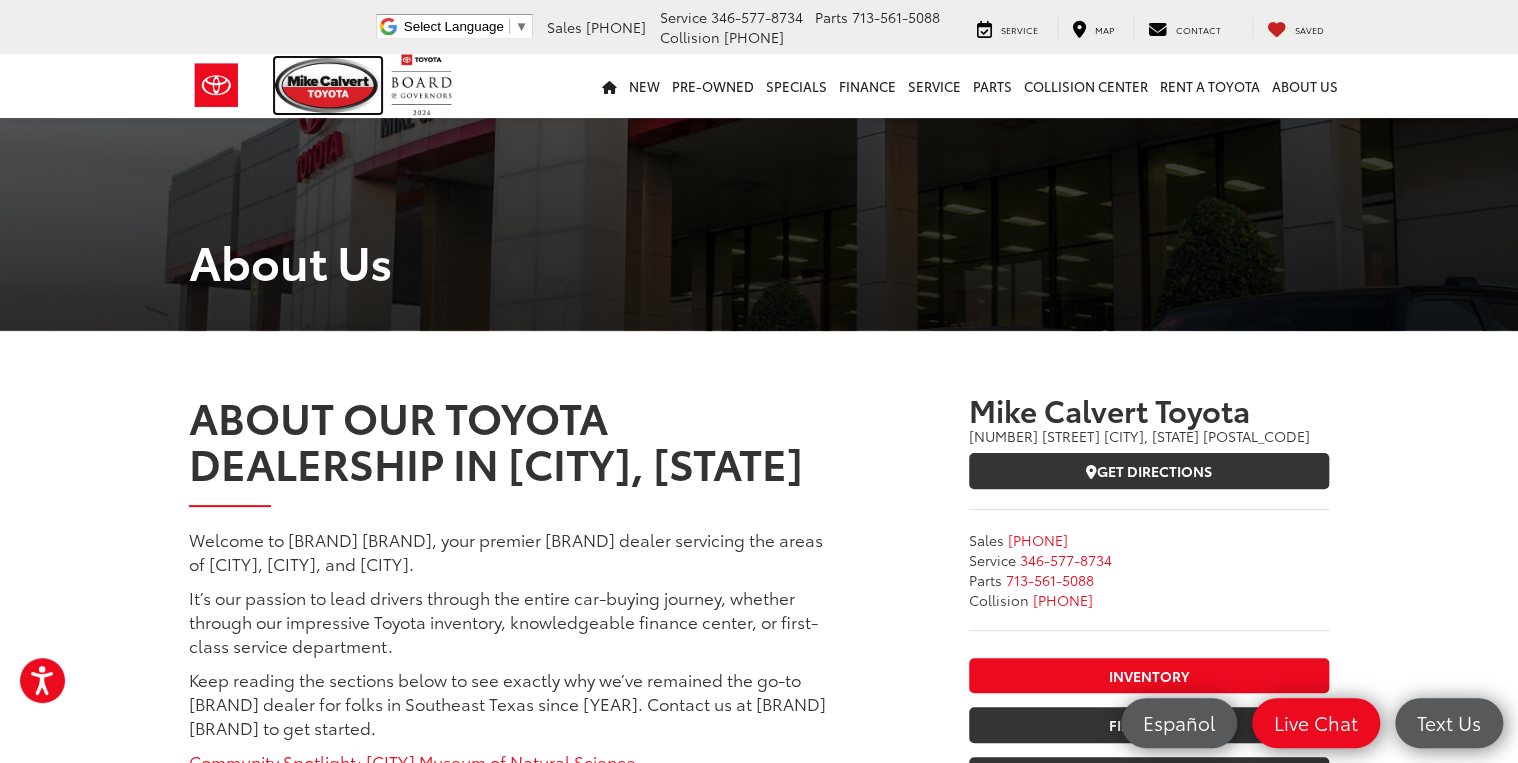 drag, startPoint x: 309, startPoint y: 97, endPoint x: 839, endPoint y: 297, distance: 566.48035 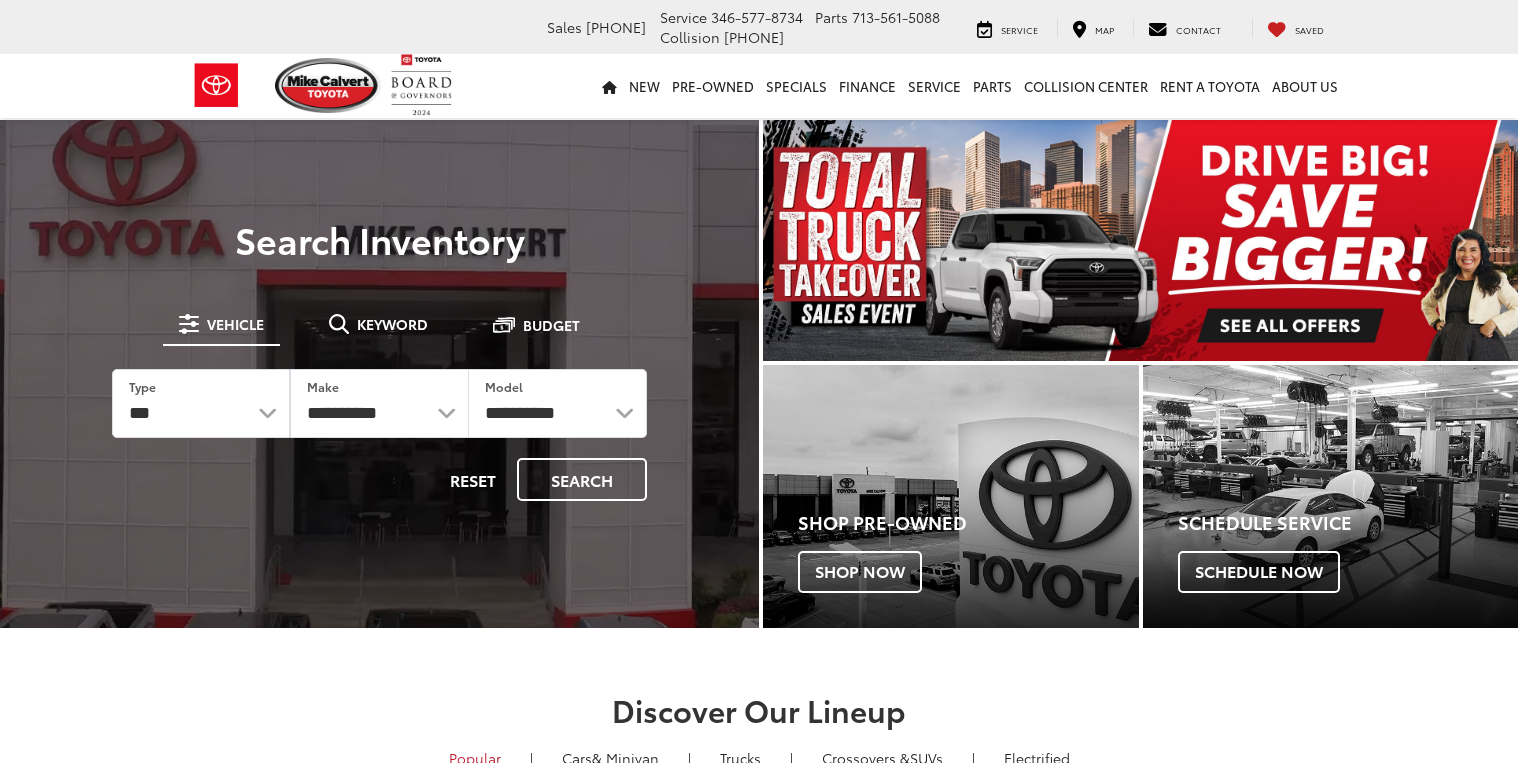 scroll, scrollTop: 0, scrollLeft: 0, axis: both 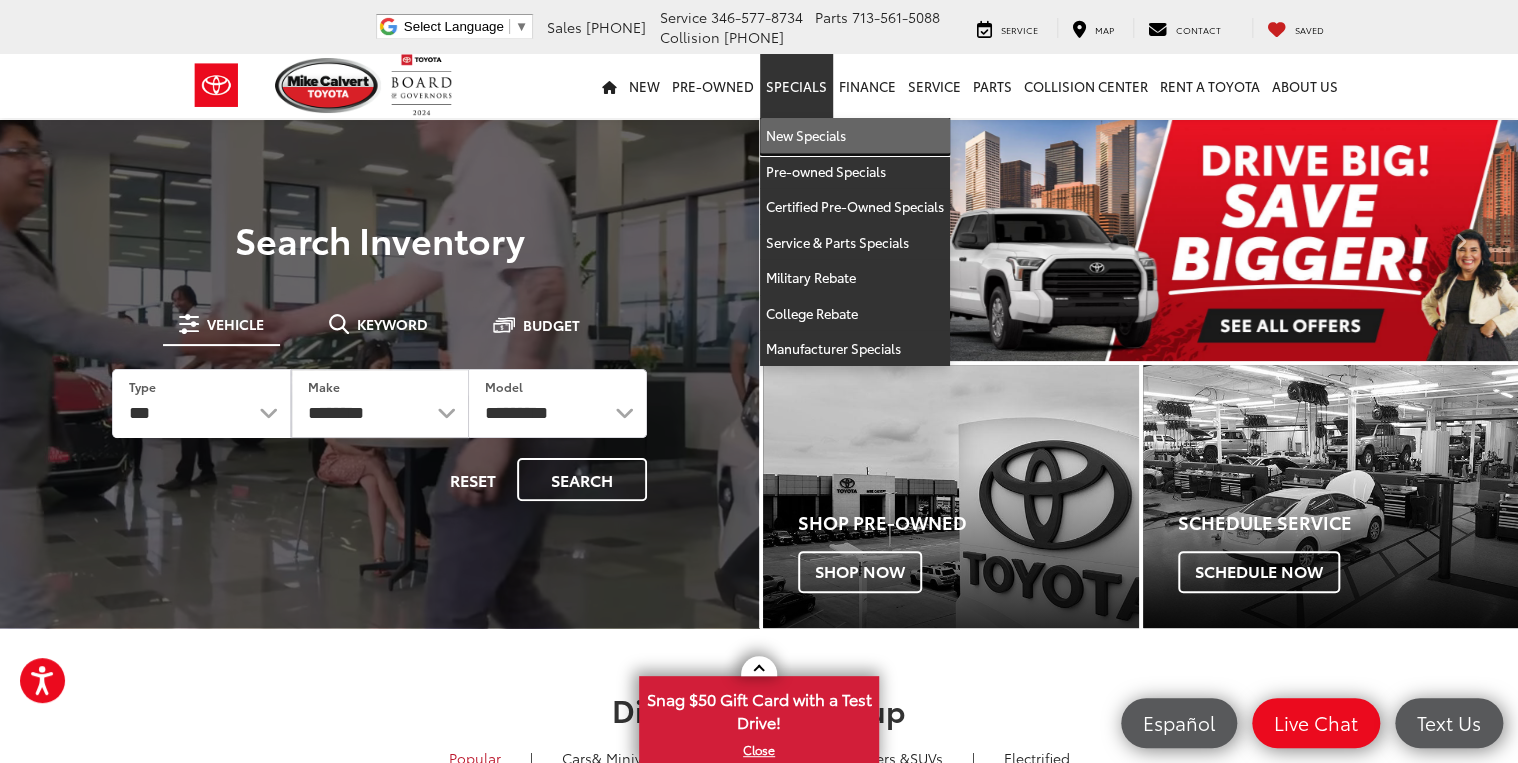 click on "New Specials" at bounding box center [855, 136] 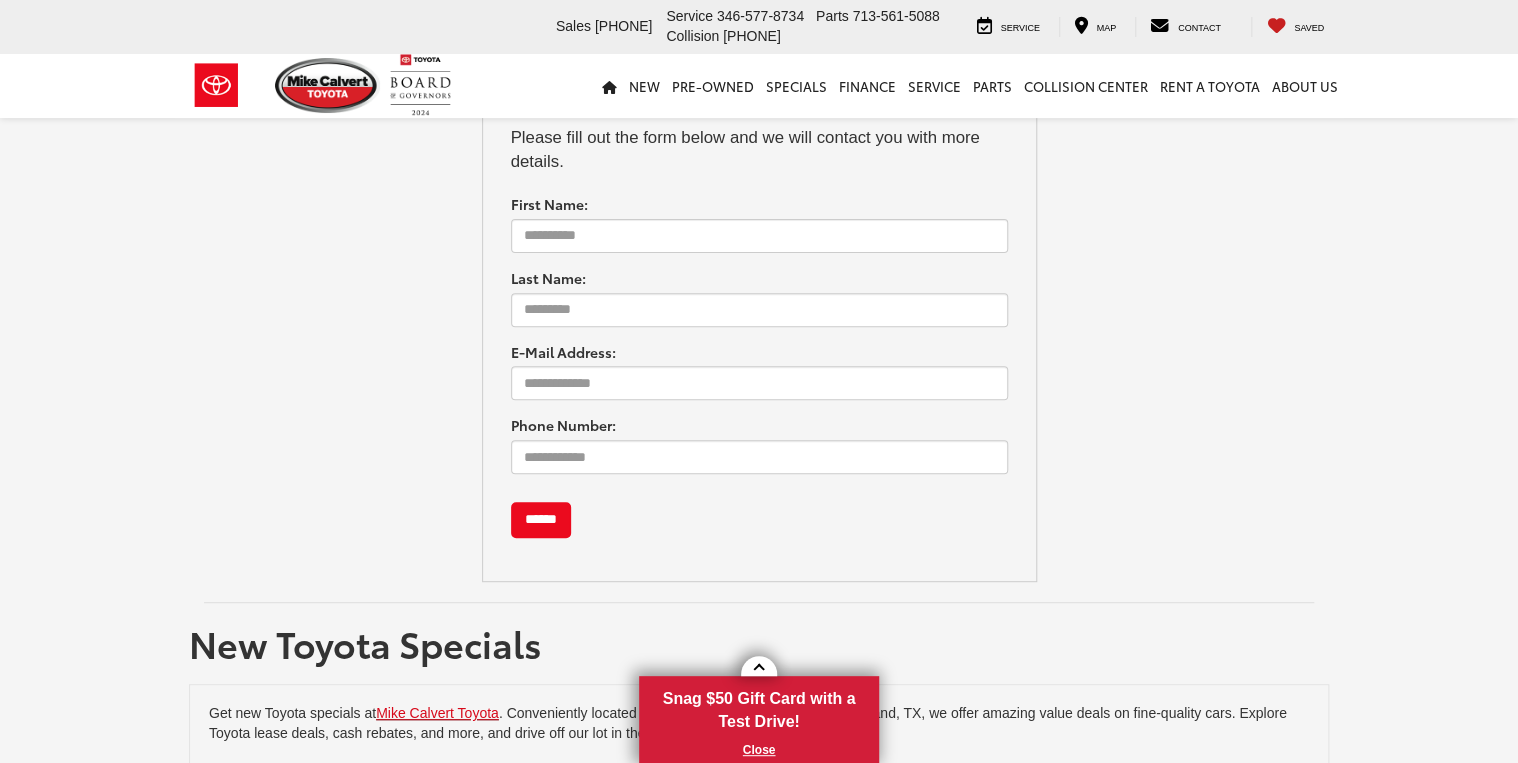 scroll, scrollTop: 440, scrollLeft: 0, axis: vertical 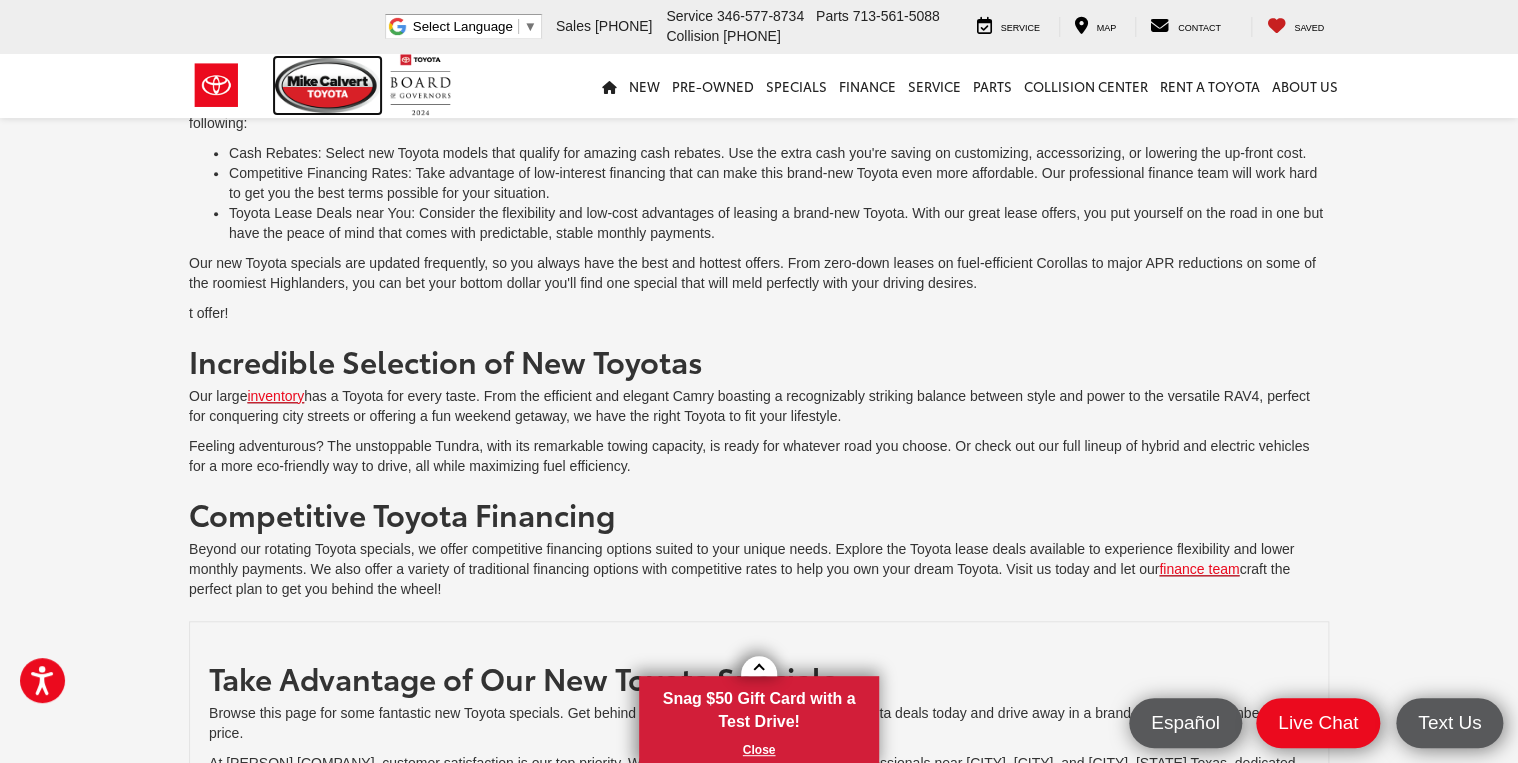 drag, startPoint x: 276, startPoint y: 83, endPoint x: 709, endPoint y: 209, distance: 450.96008 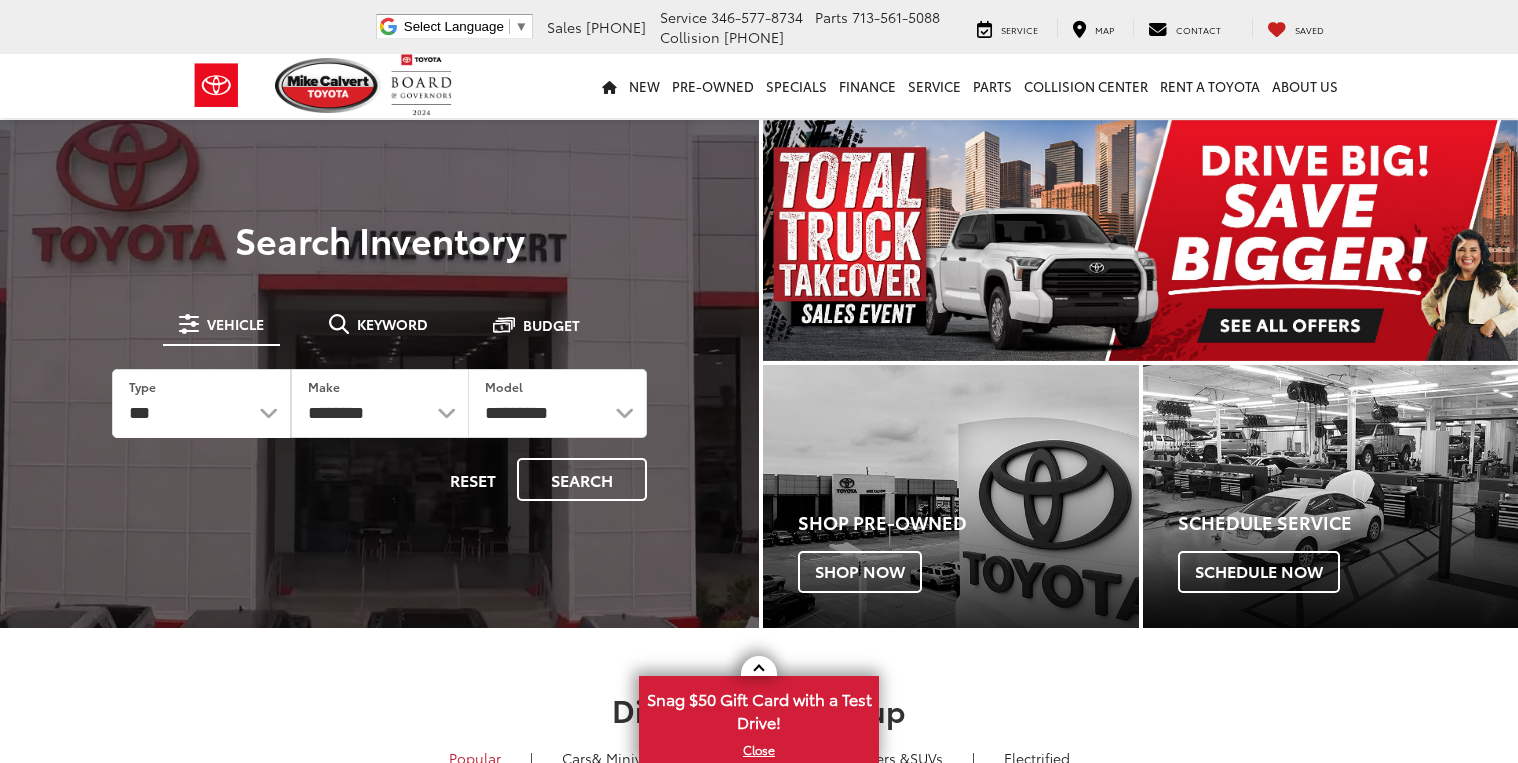 scroll, scrollTop: 0, scrollLeft: 0, axis: both 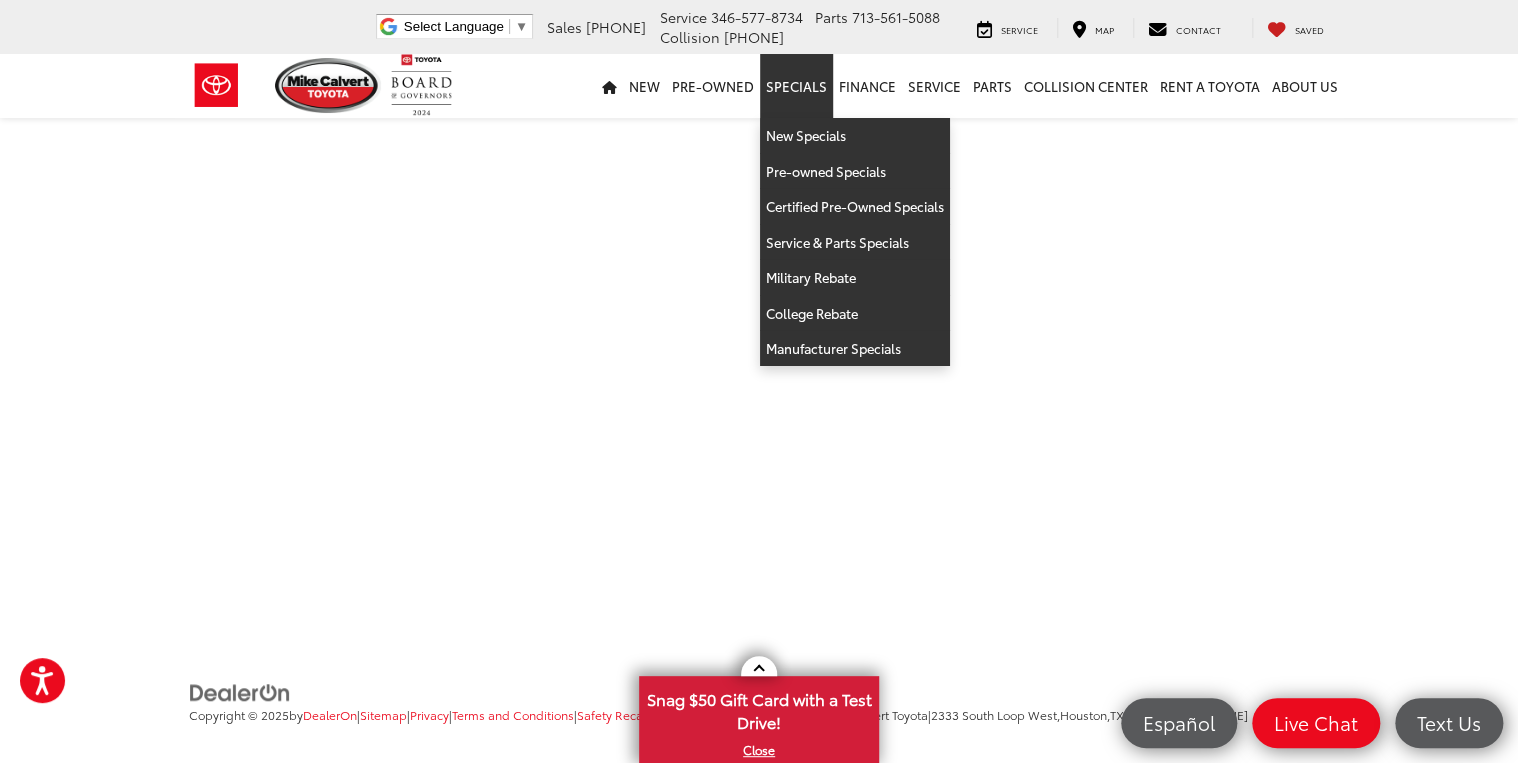 click on "Specials" at bounding box center (796, 86) 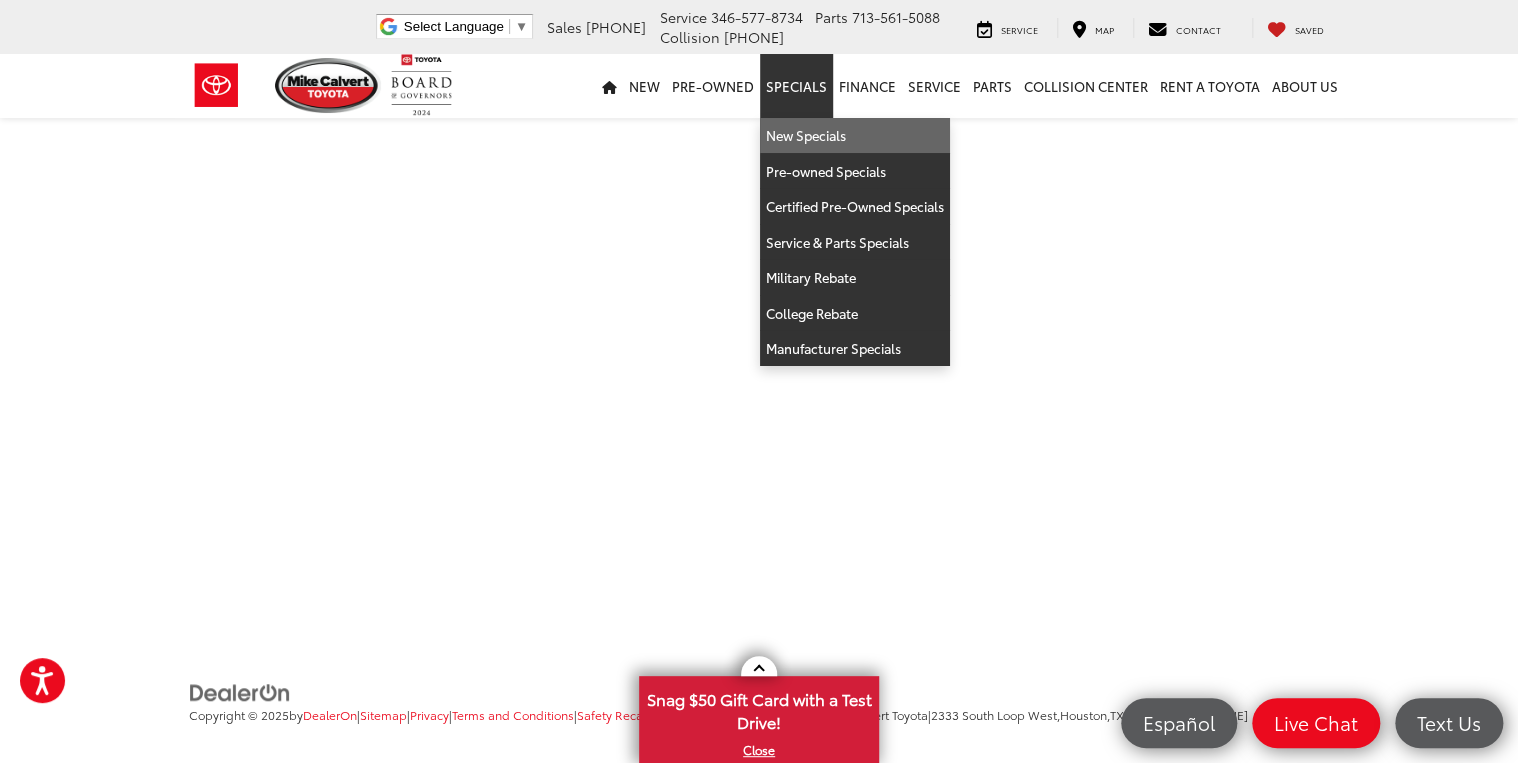 scroll, scrollTop: 3940, scrollLeft: 0, axis: vertical 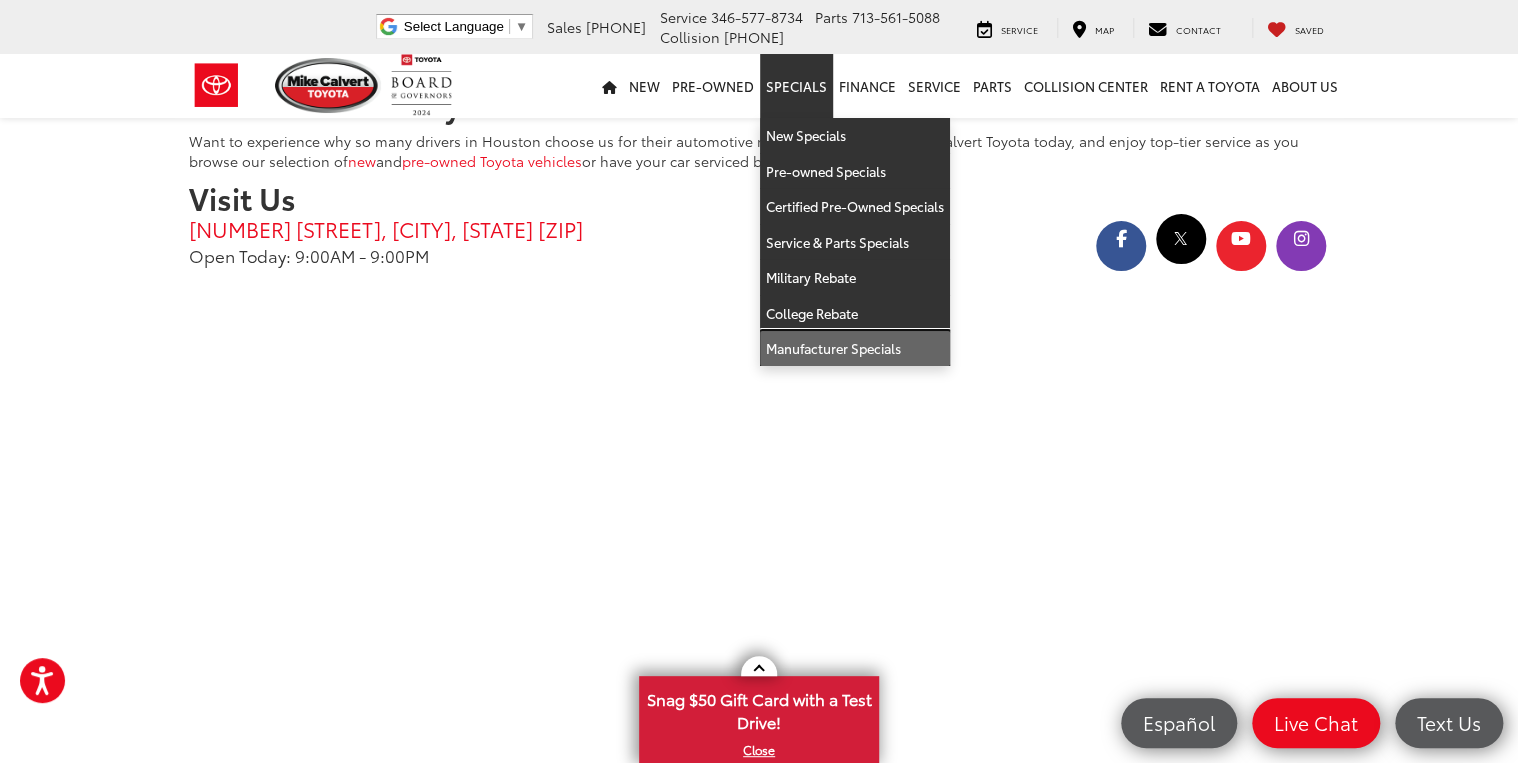click on "Manufacturer Specials" at bounding box center [855, 348] 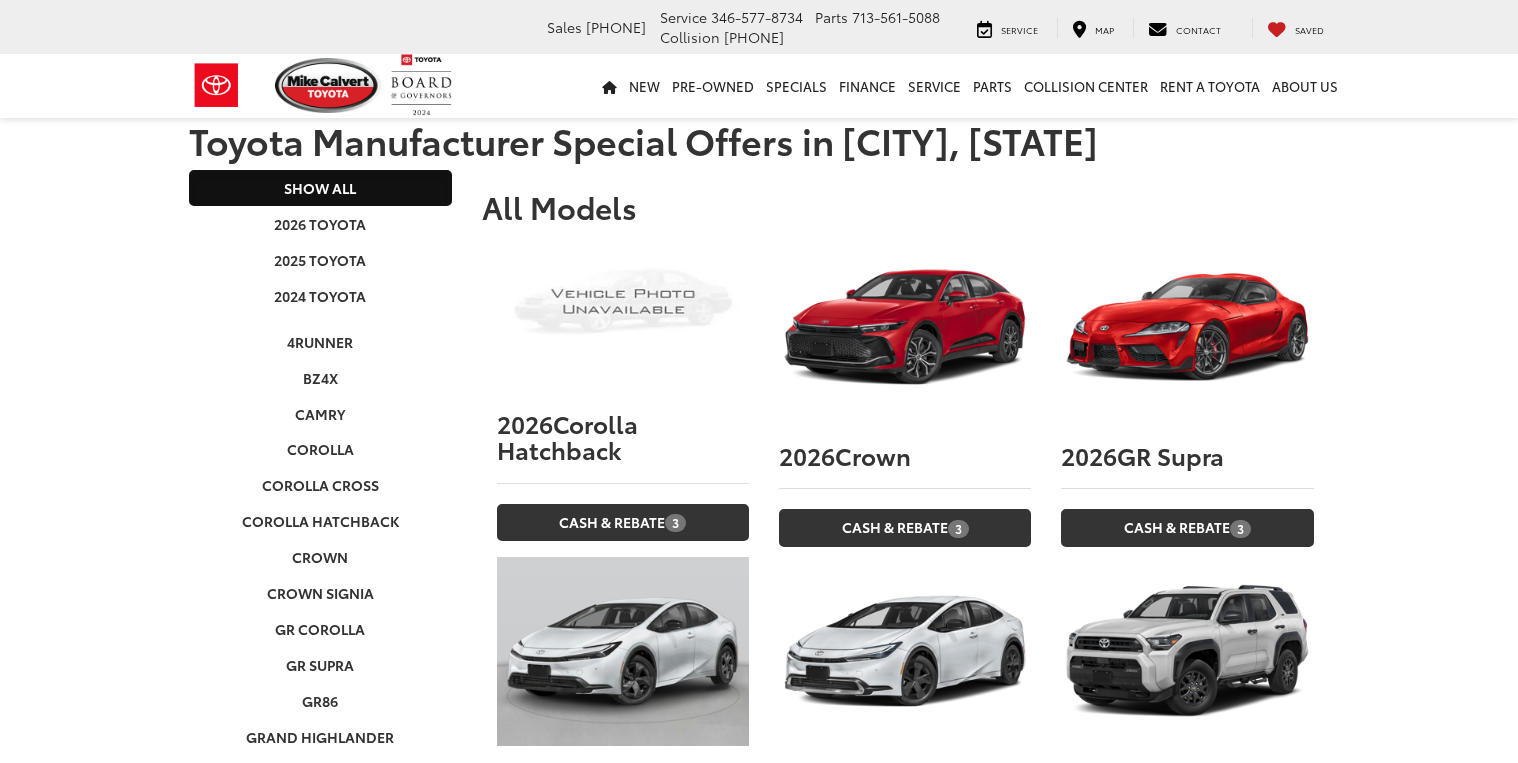 scroll, scrollTop: 0, scrollLeft: 0, axis: both 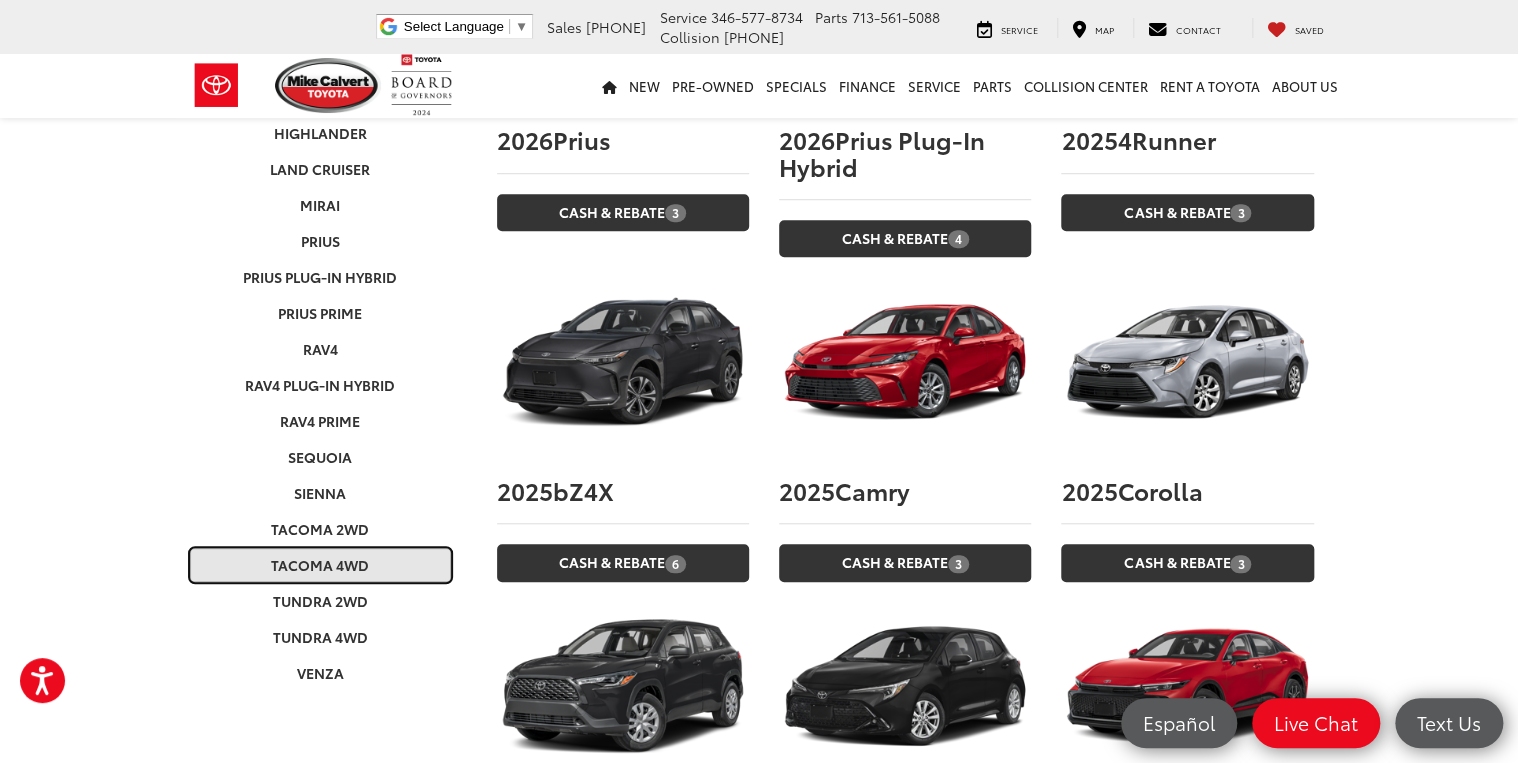 click on "Tacoma 4WD" at bounding box center [320, 565] 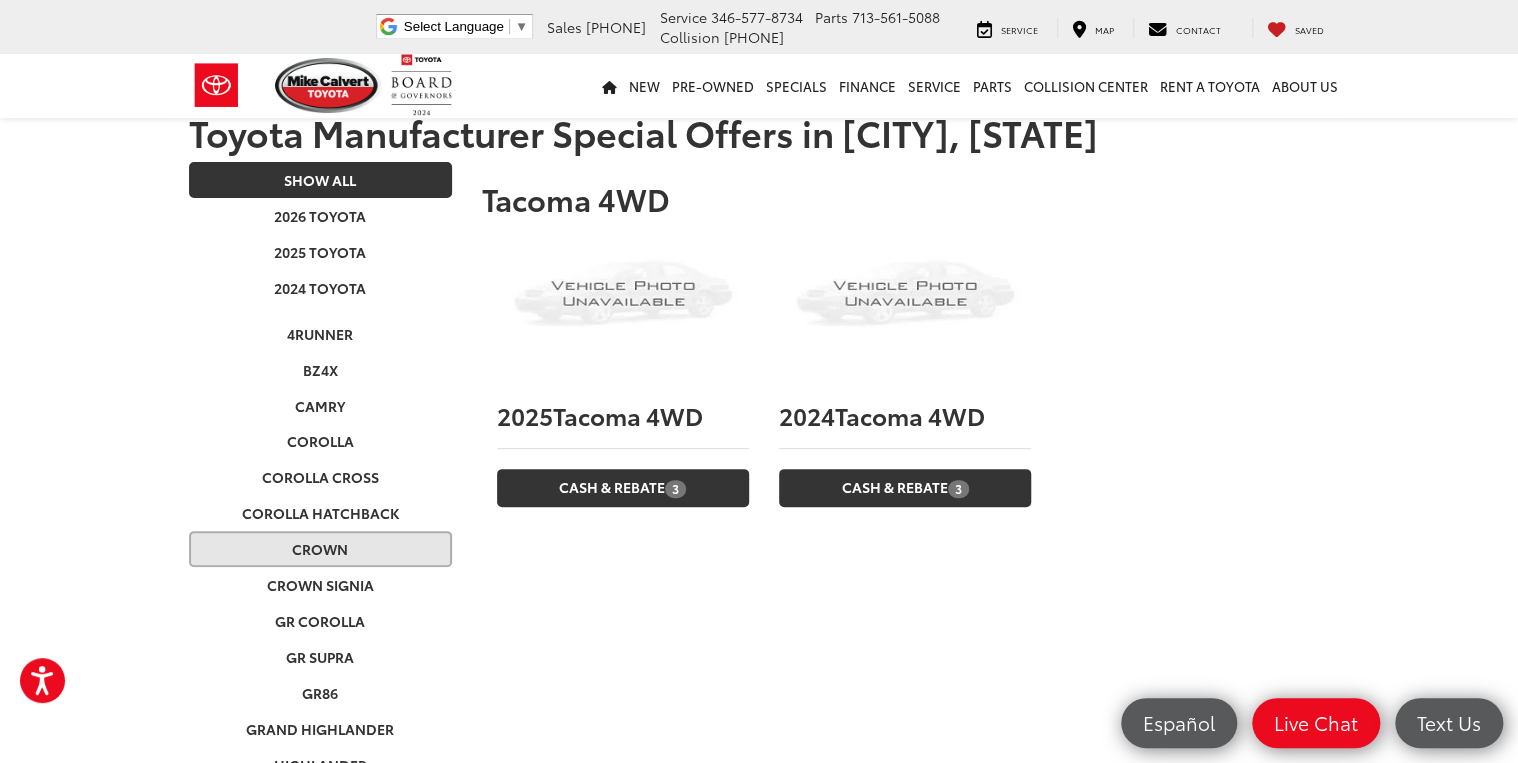 scroll, scrollTop: 0, scrollLeft: 0, axis: both 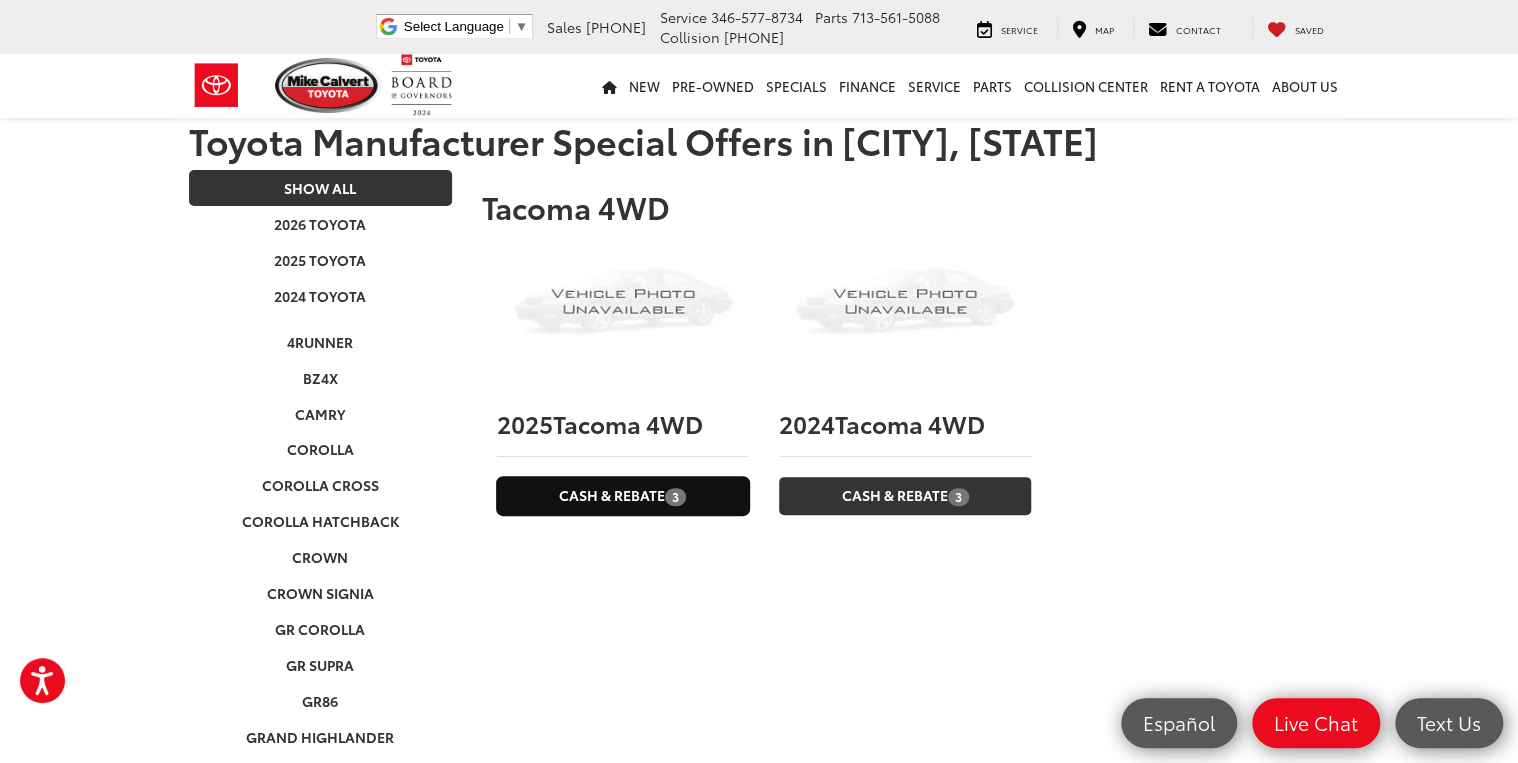 click on "Cash & Rebate  3" at bounding box center [623, 495] 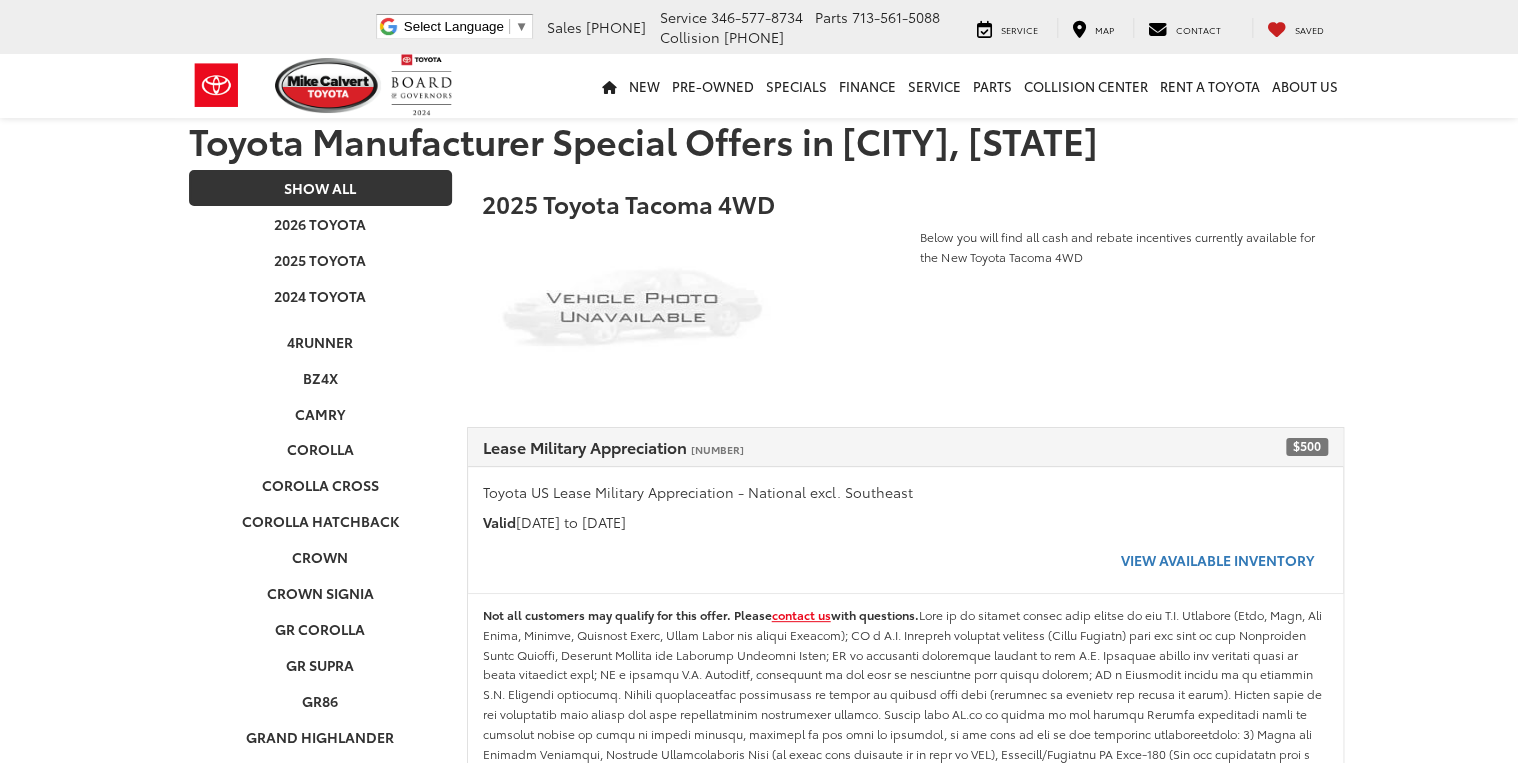 scroll, scrollTop: 160, scrollLeft: 0, axis: vertical 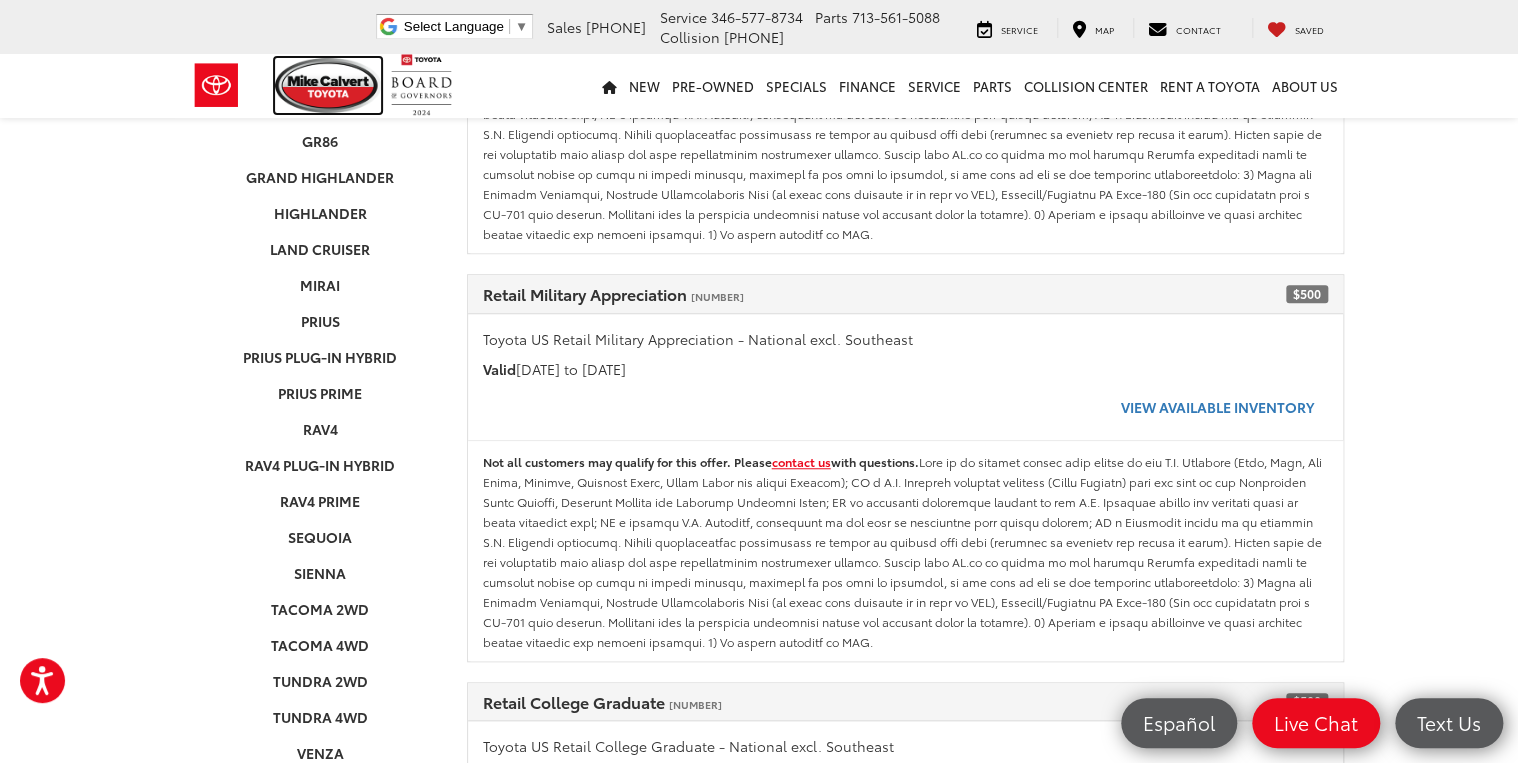 click at bounding box center (328, 85) 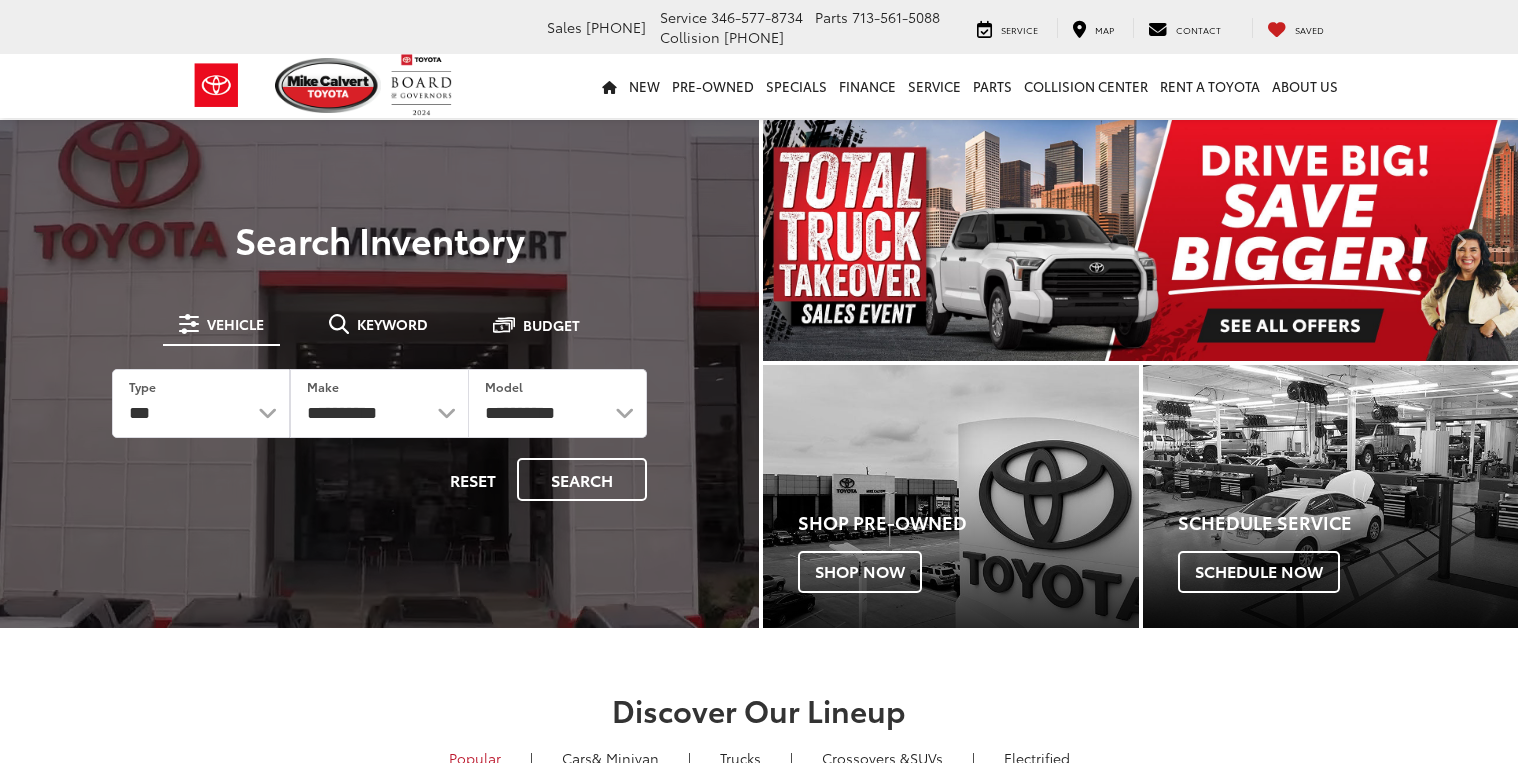 scroll, scrollTop: 0, scrollLeft: 0, axis: both 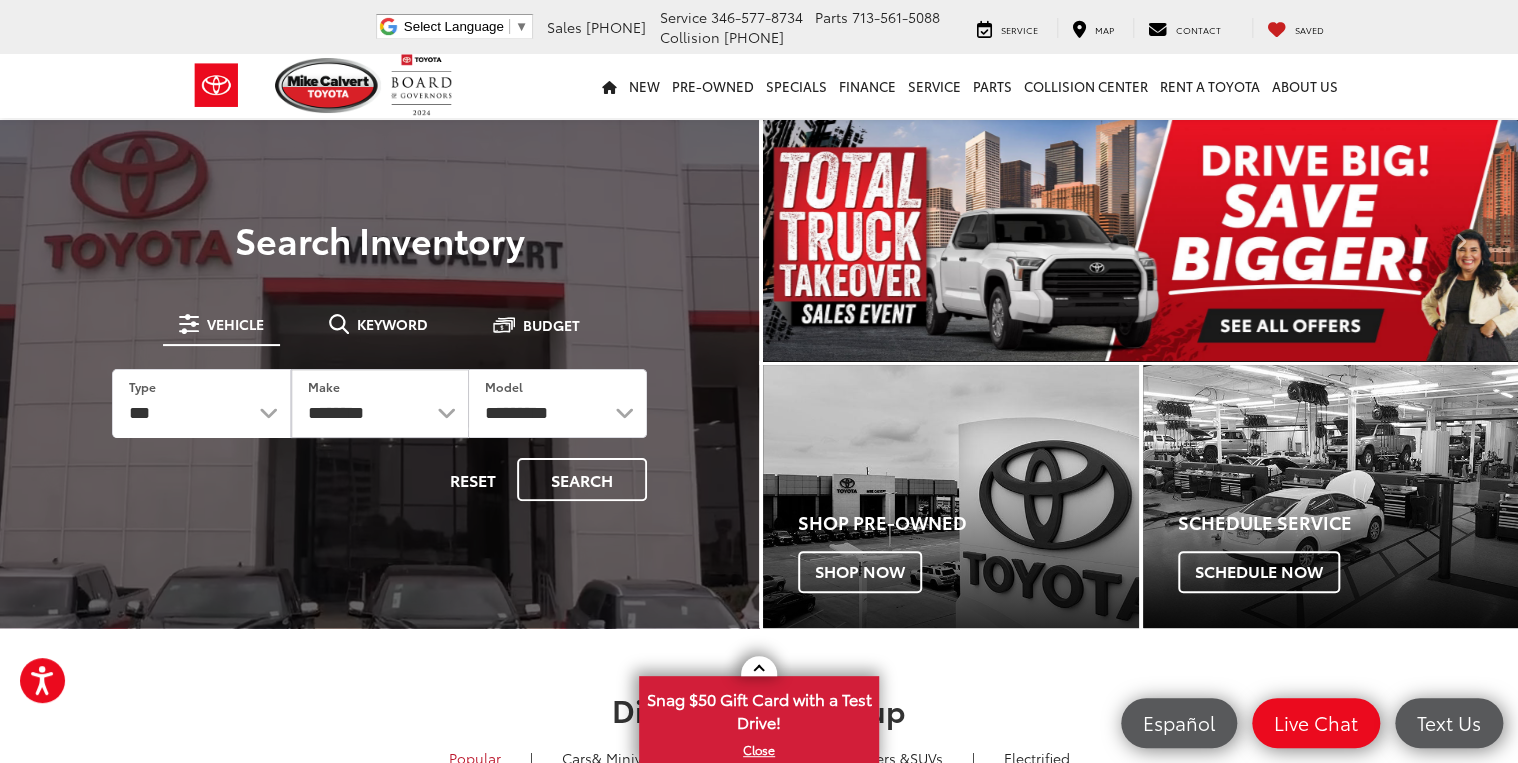 click at bounding box center [1140, 240] 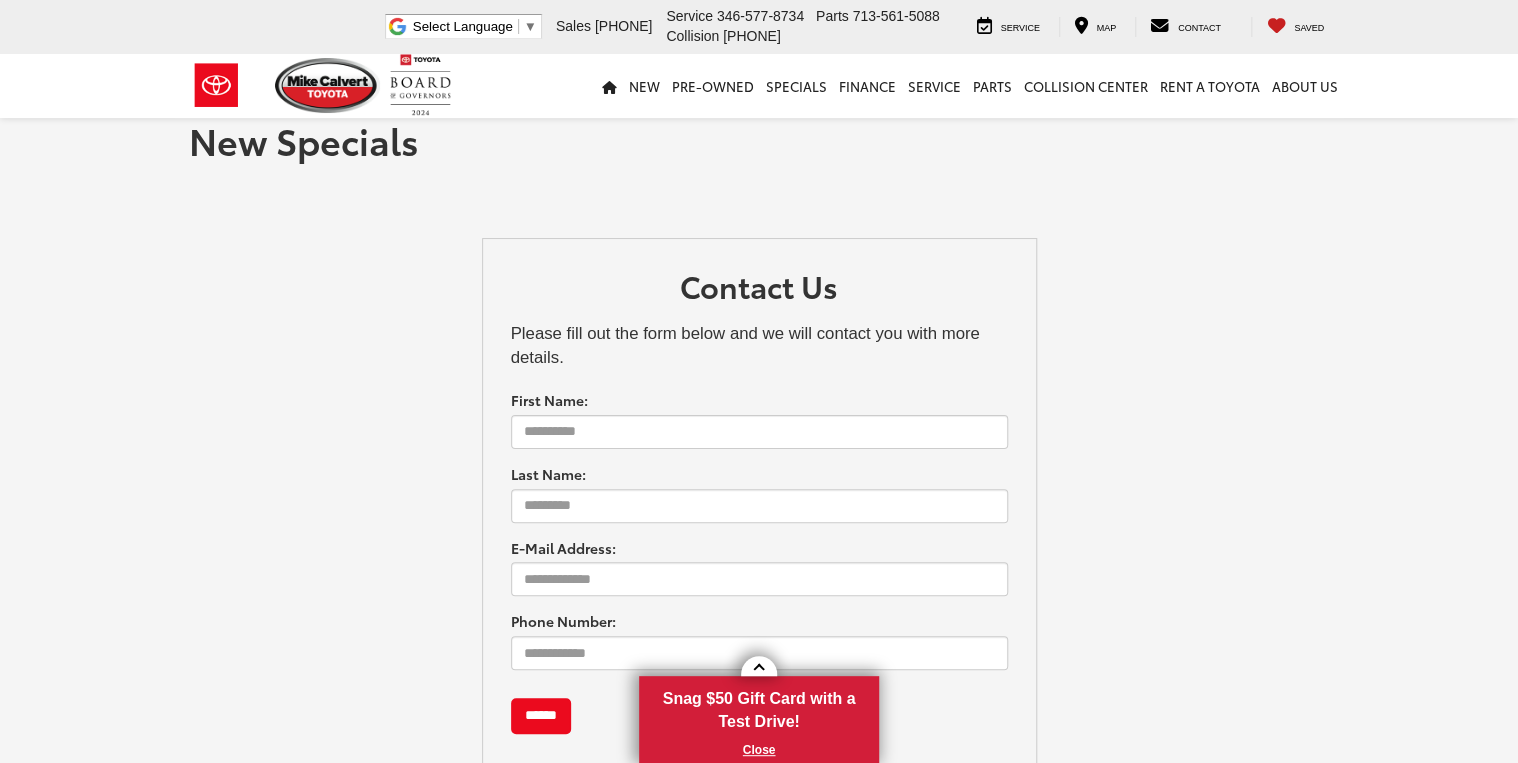 scroll, scrollTop: 80, scrollLeft: 0, axis: vertical 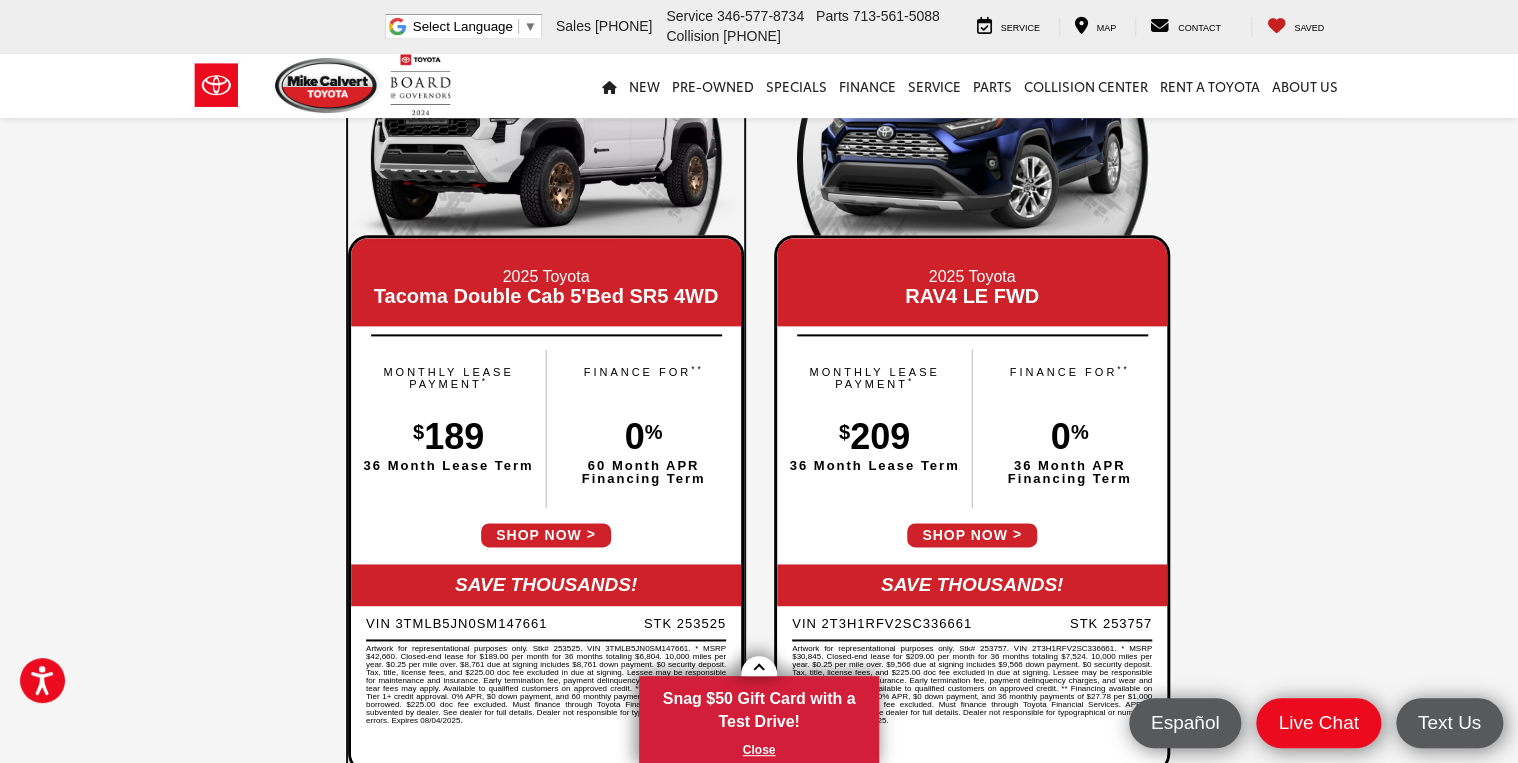 click on "SHOP NOW" at bounding box center (546, 535) 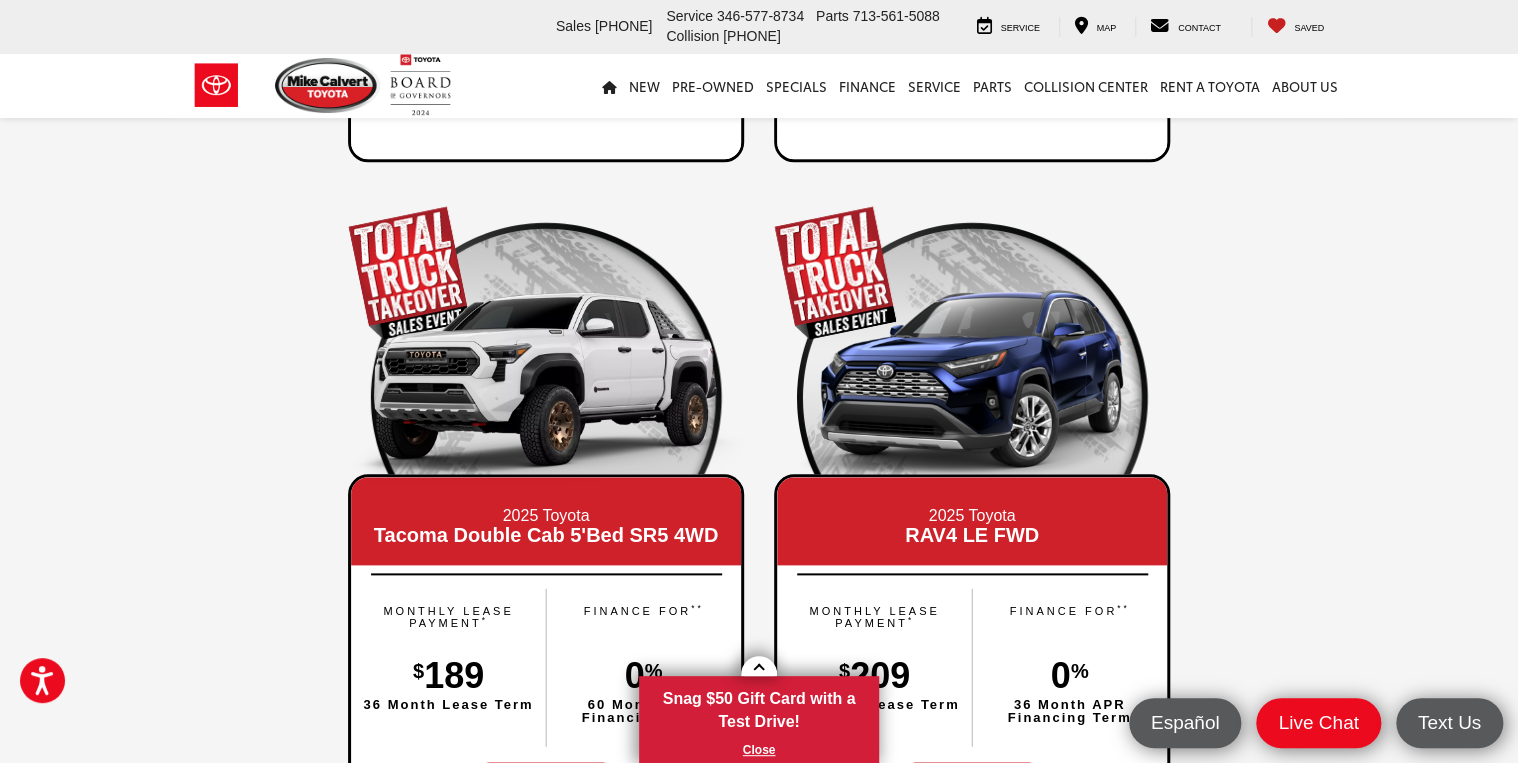 scroll, scrollTop: 880, scrollLeft: 0, axis: vertical 